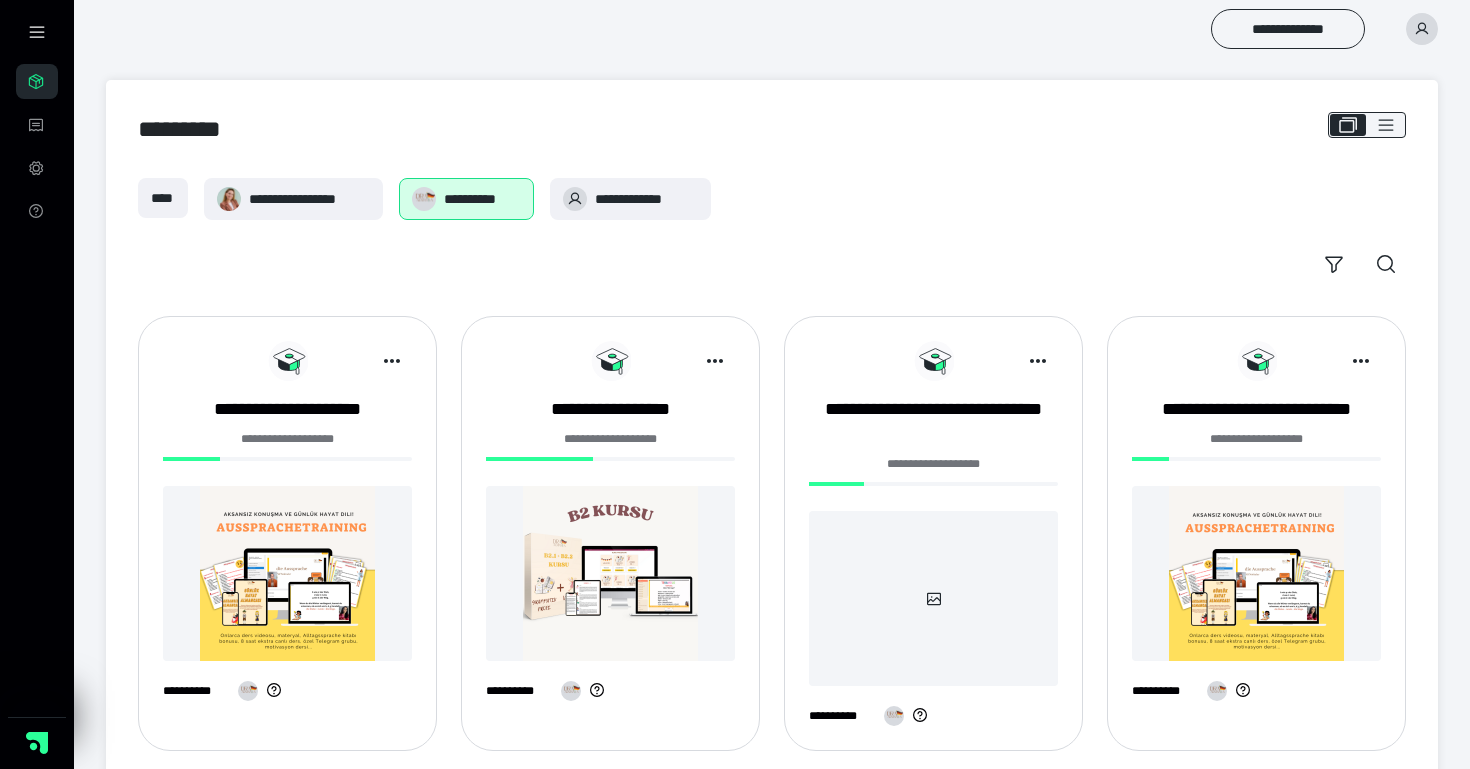 scroll, scrollTop: 0, scrollLeft: 0, axis: both 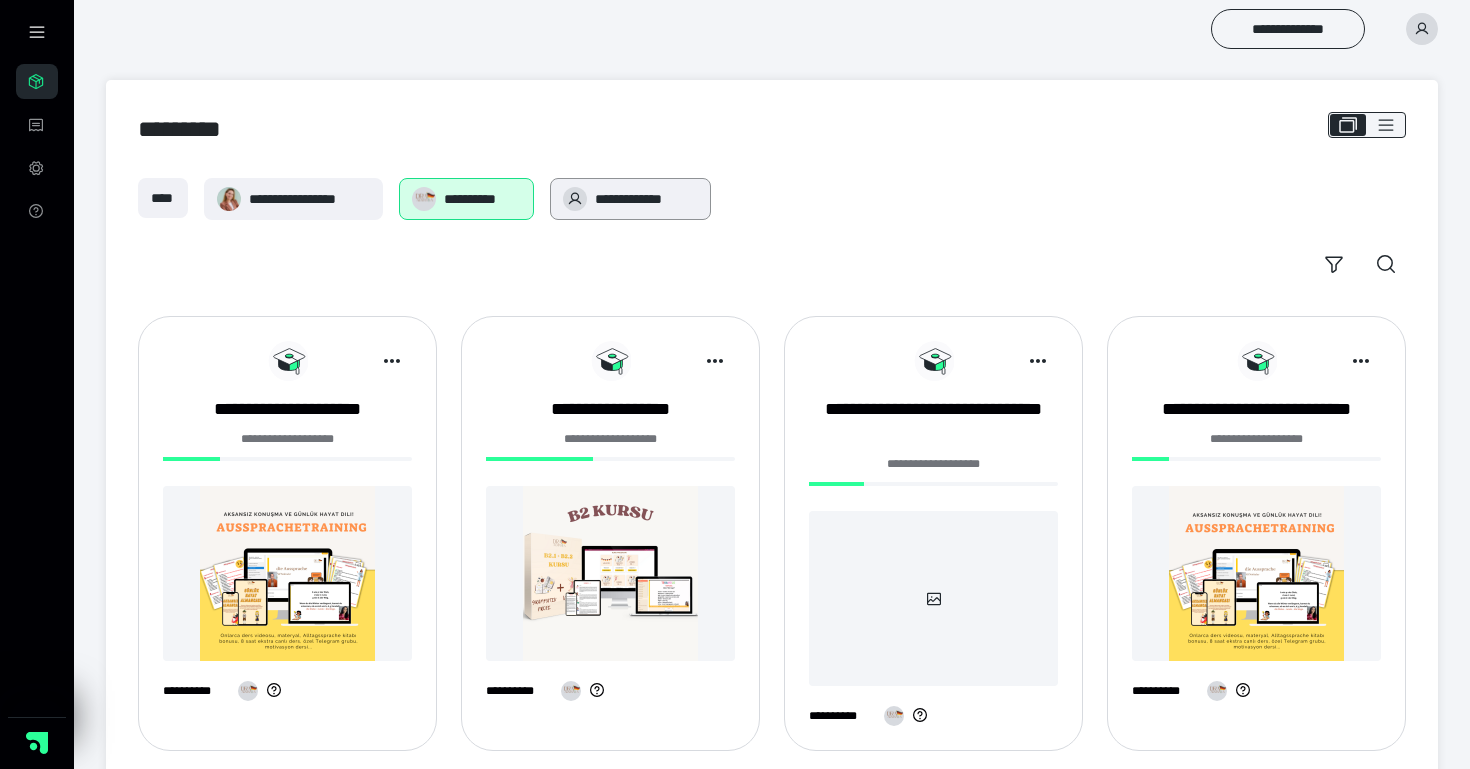 click on "**********" at bounding box center [646, 199] 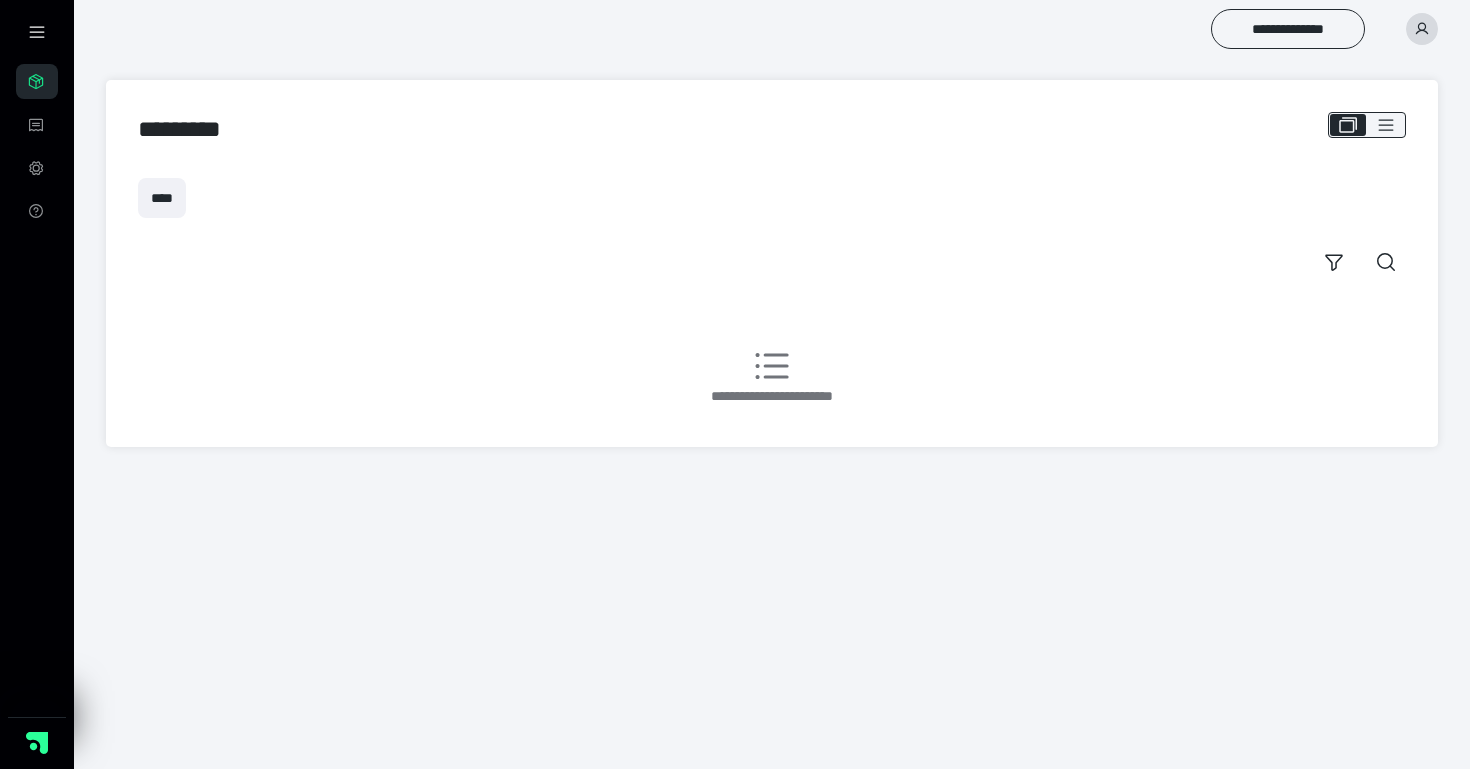 scroll, scrollTop: 0, scrollLeft: 0, axis: both 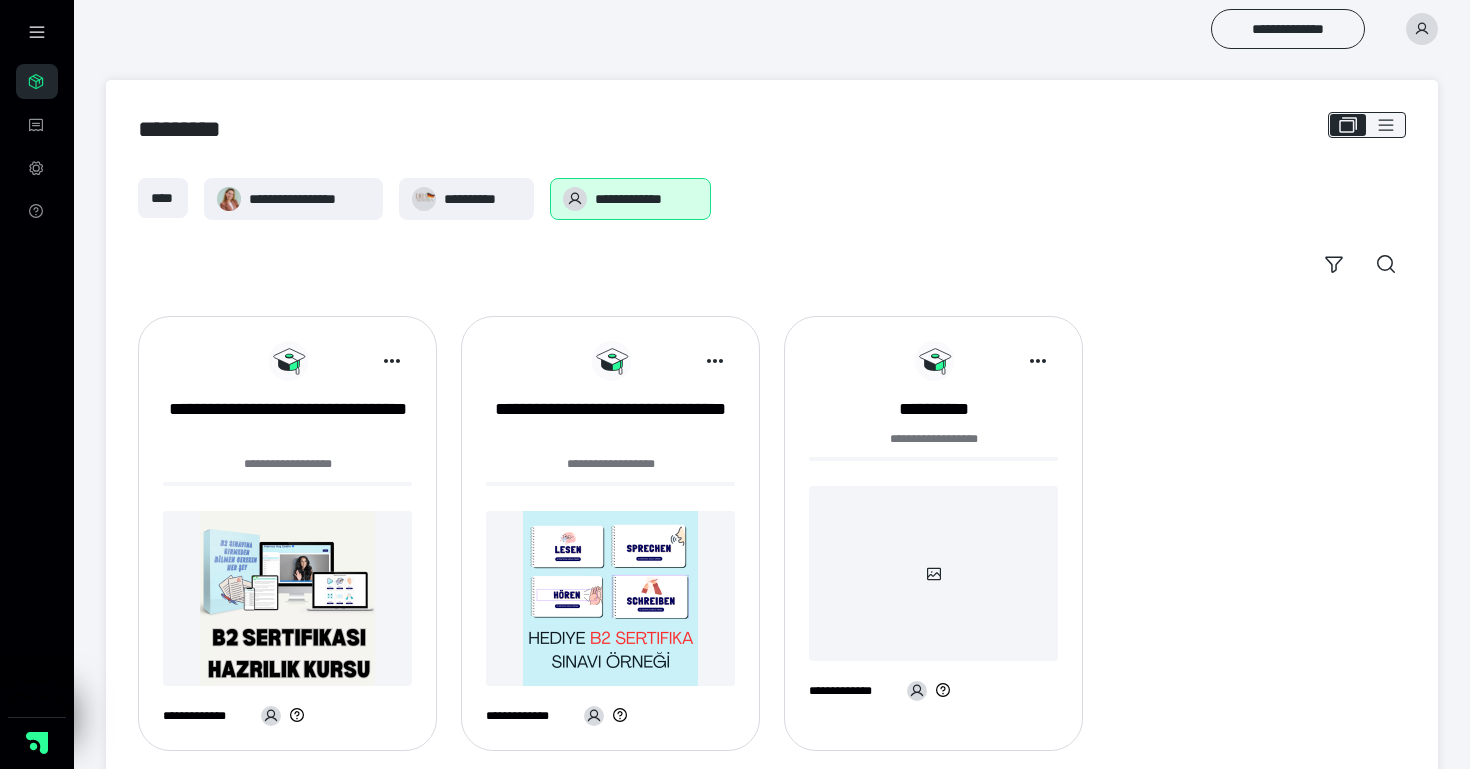 click at bounding box center [287, 598] 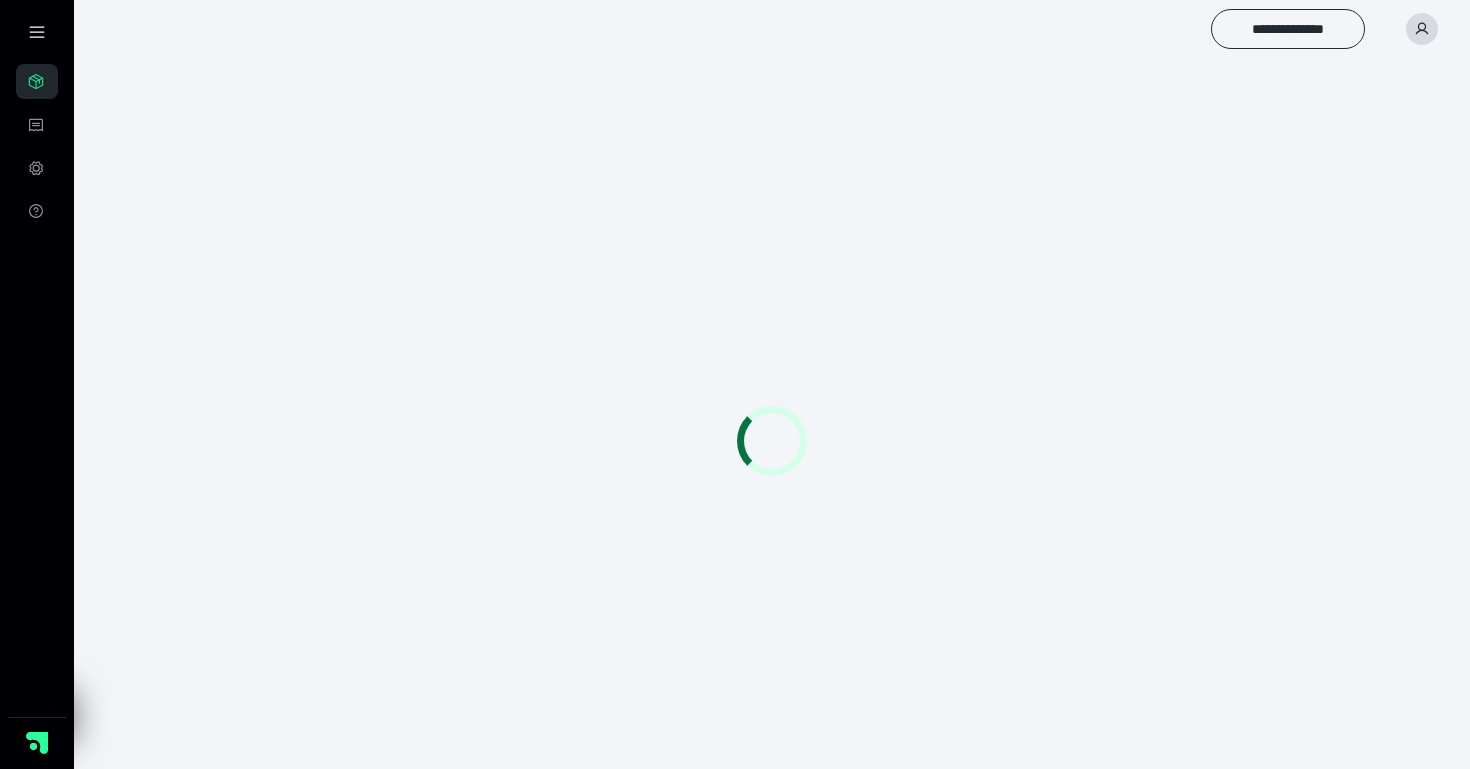 scroll, scrollTop: 2, scrollLeft: 0, axis: vertical 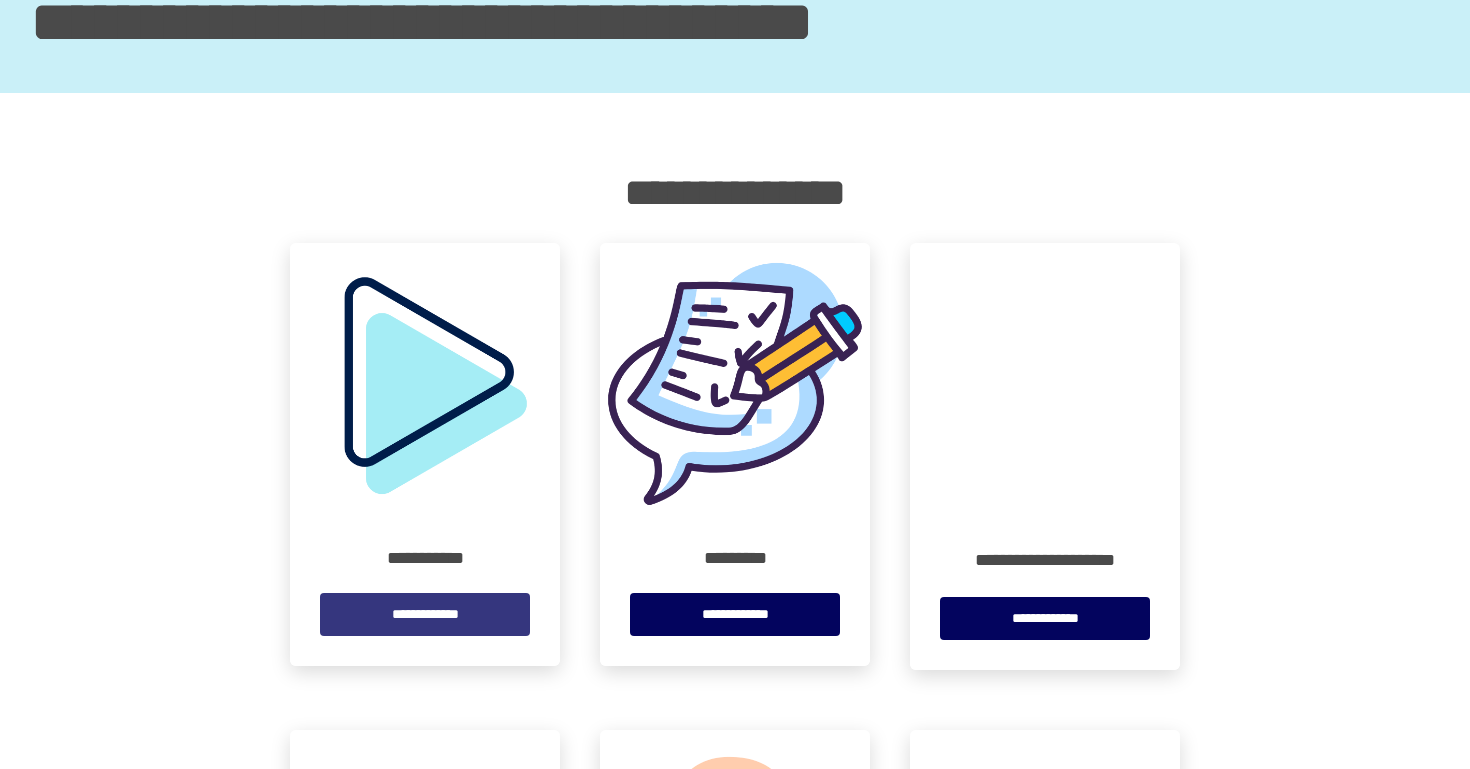 click on "**********" at bounding box center [425, 614] 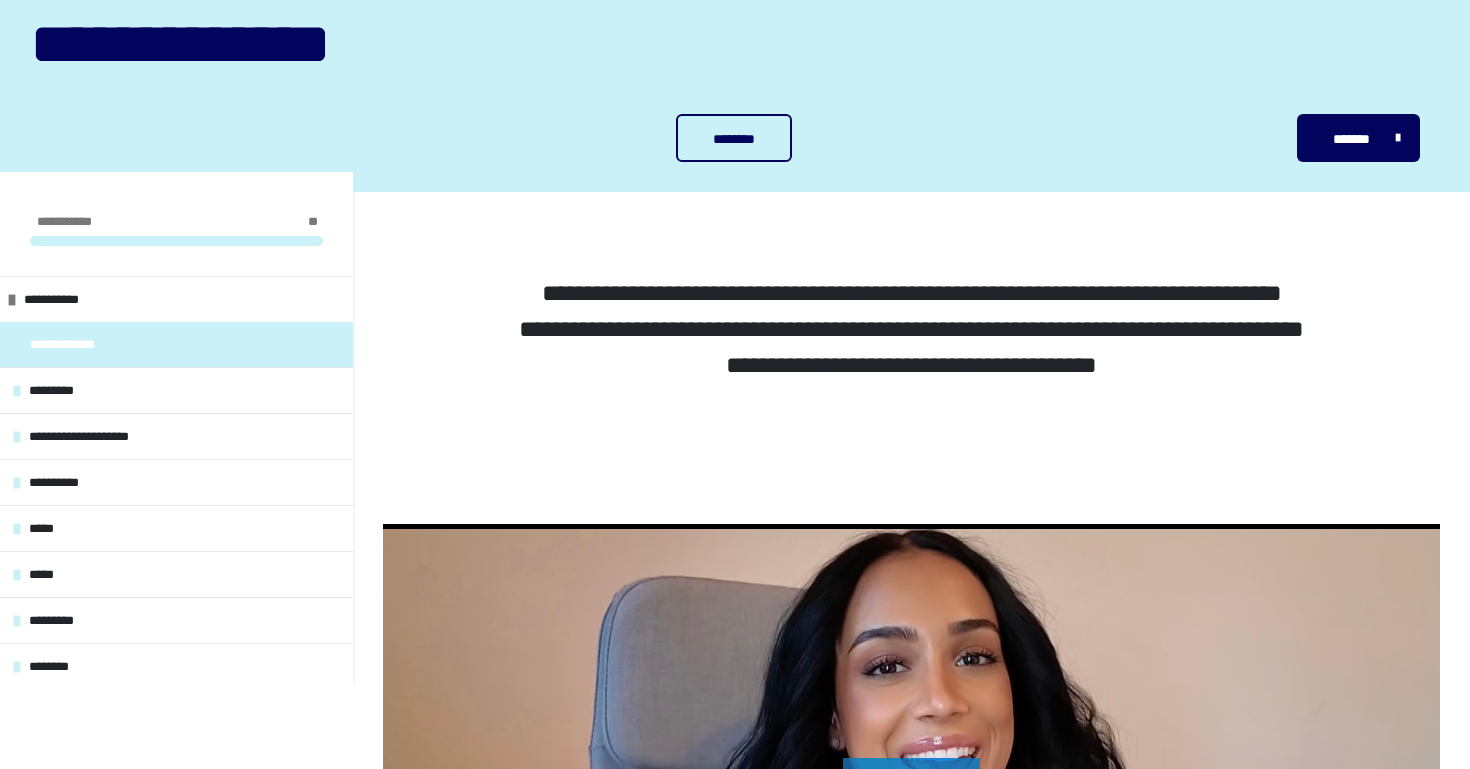 scroll, scrollTop: 96, scrollLeft: 0, axis: vertical 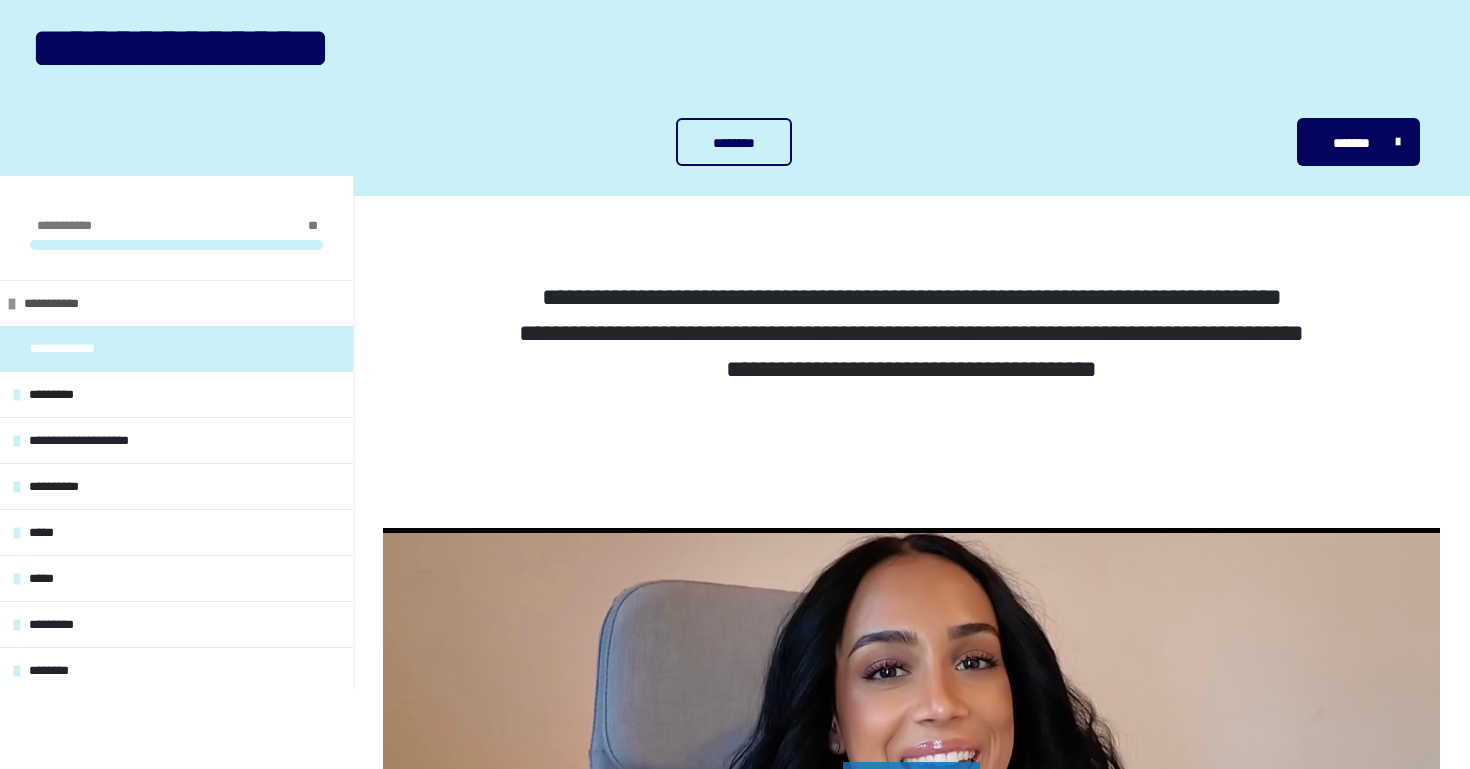 click on "**********" at bounding box center [176, 303] 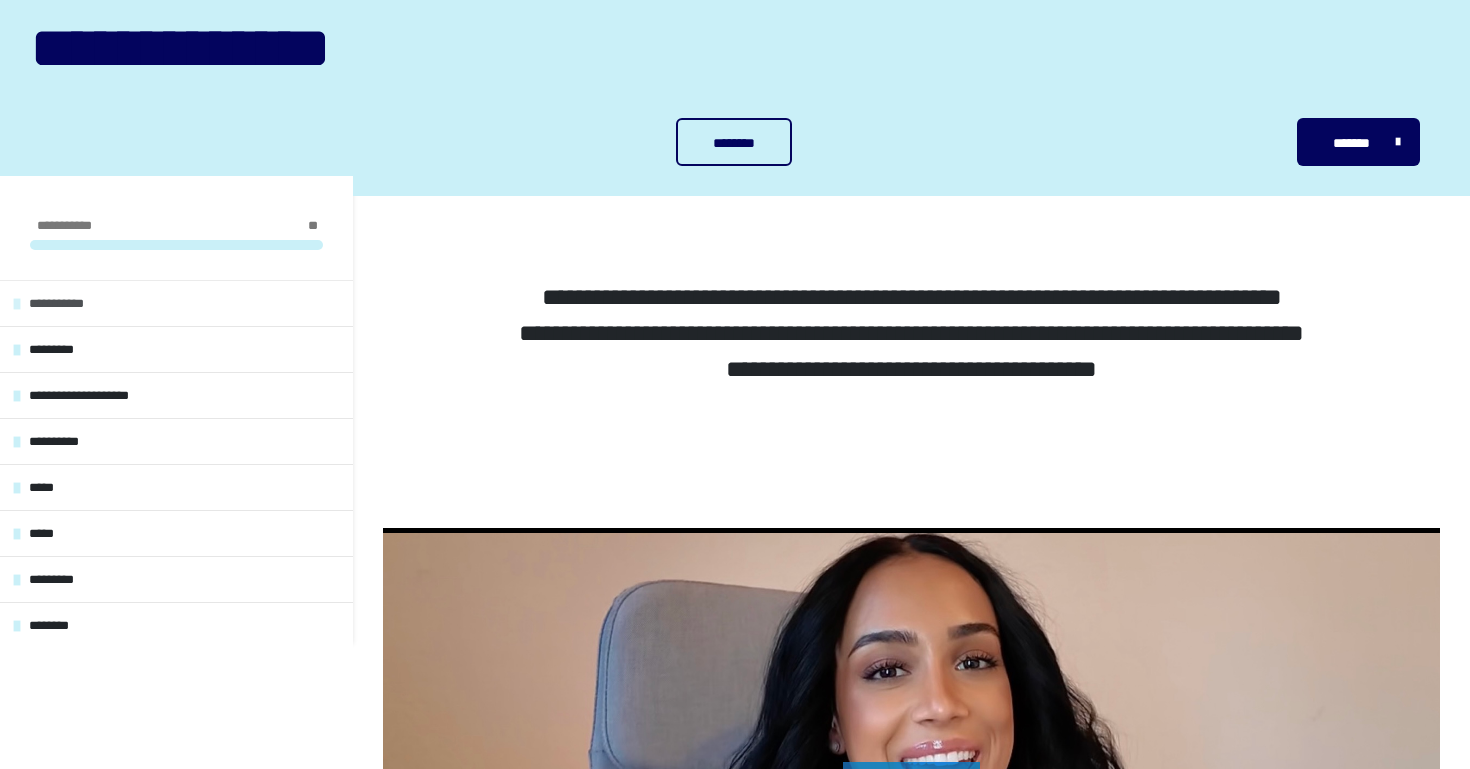 click on "**********" at bounding box center (176, 303) 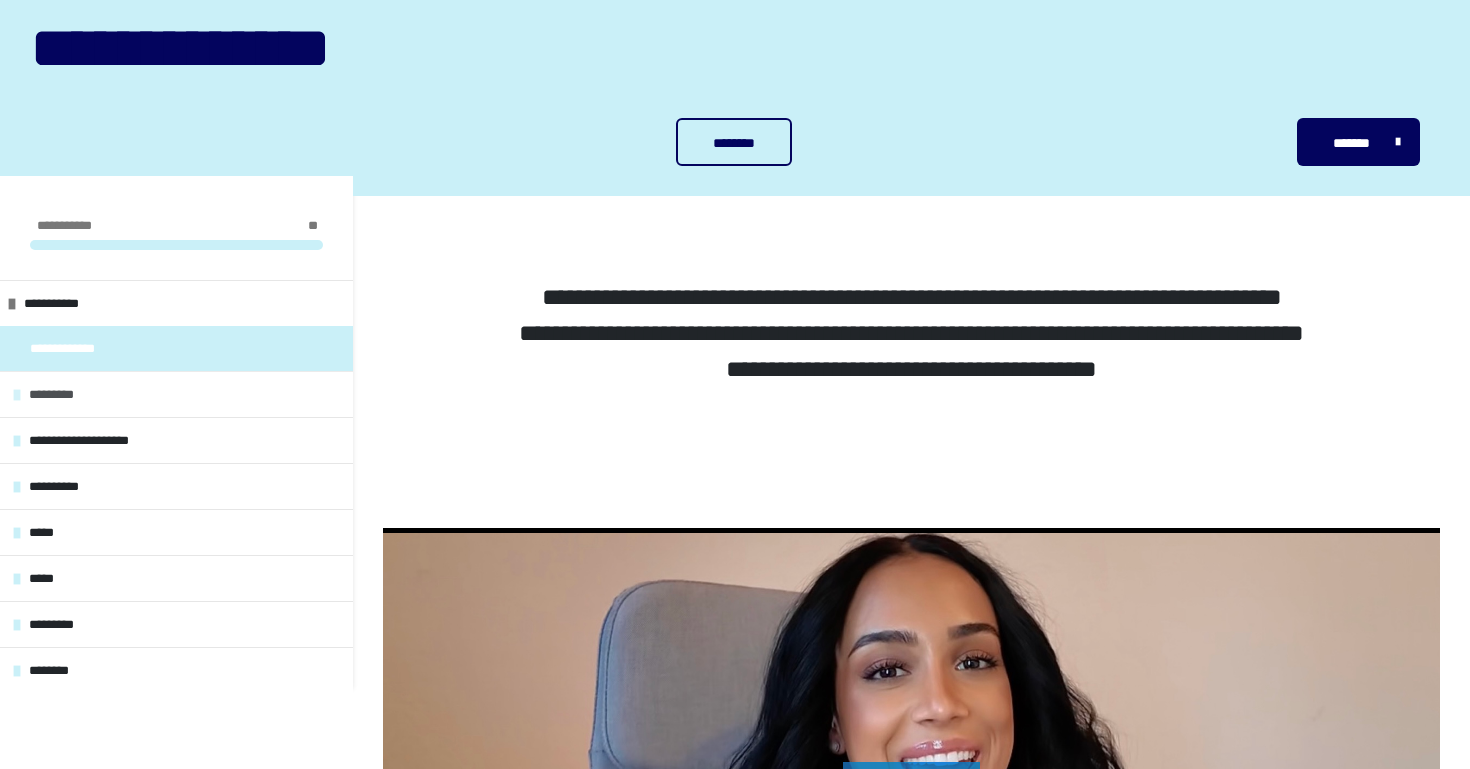 click on "*********" at bounding box center [176, 394] 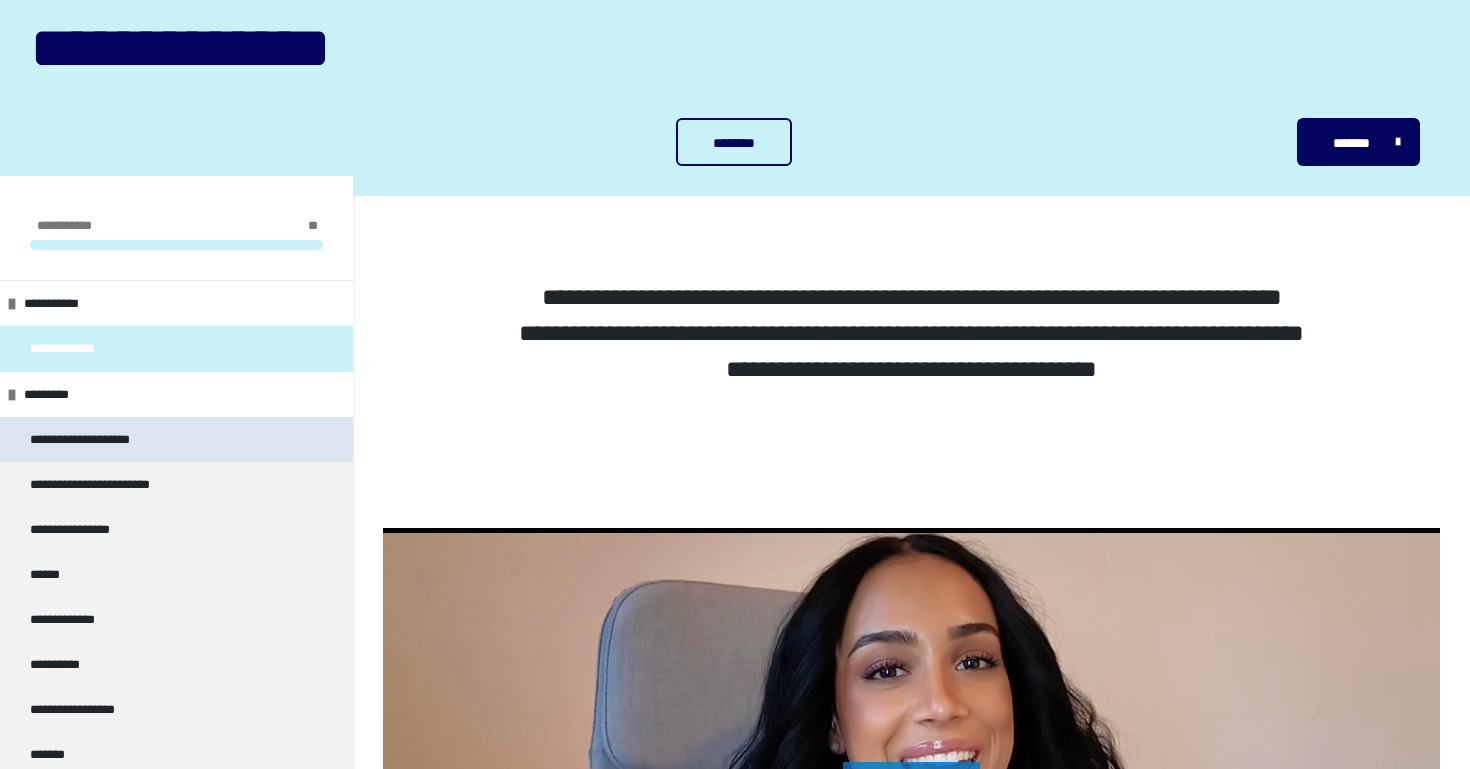 click on "**********" at bounding box center (99, 439) 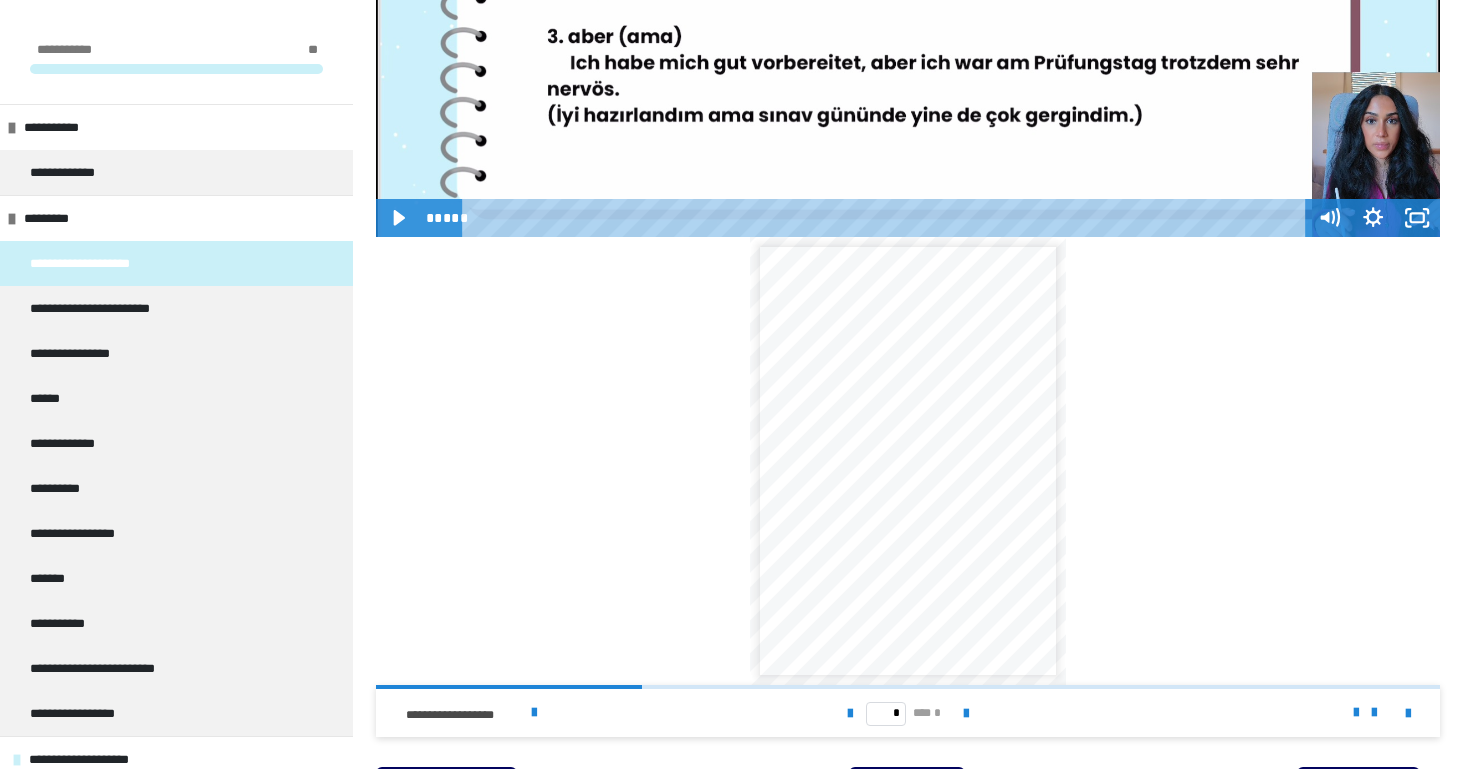scroll, scrollTop: 884, scrollLeft: 0, axis: vertical 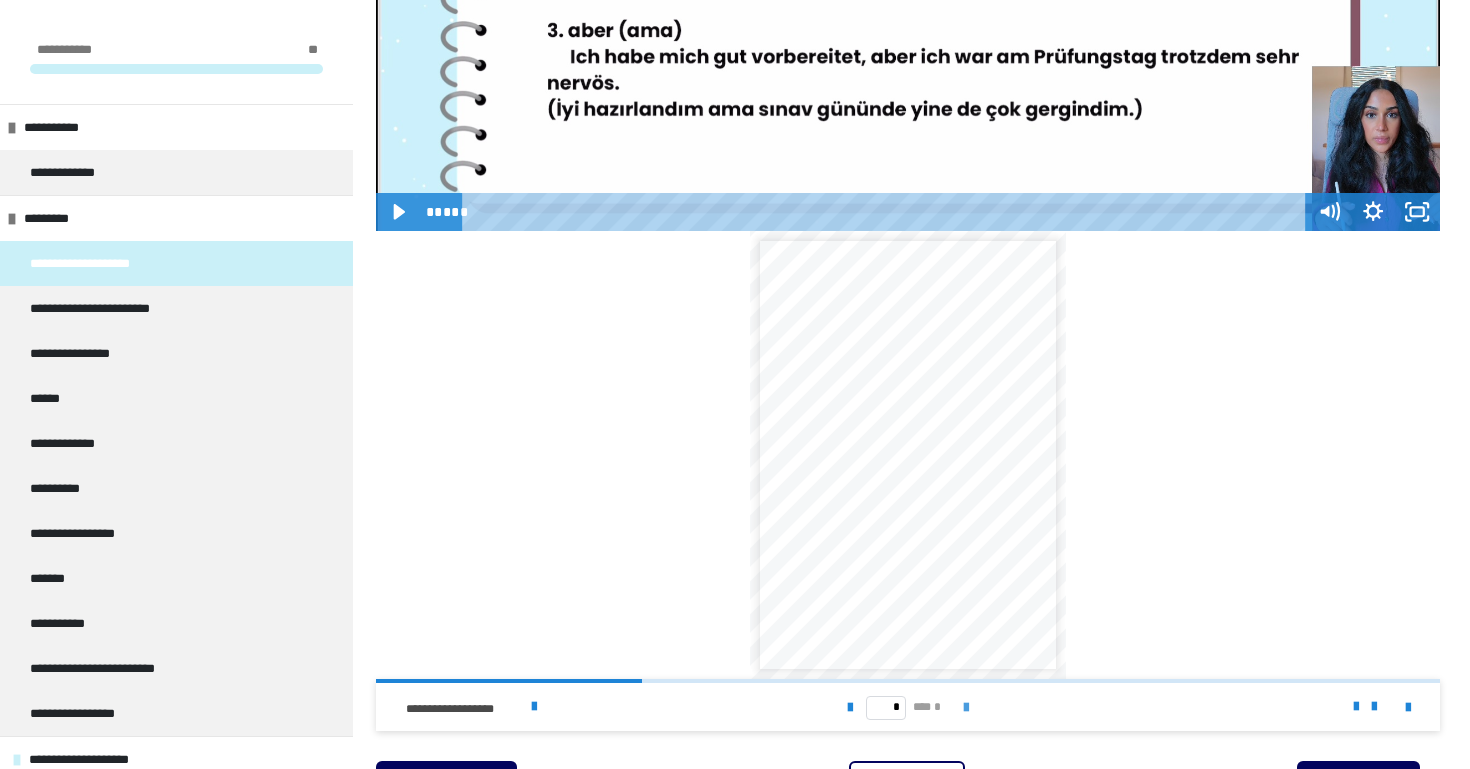 click at bounding box center [966, 708] 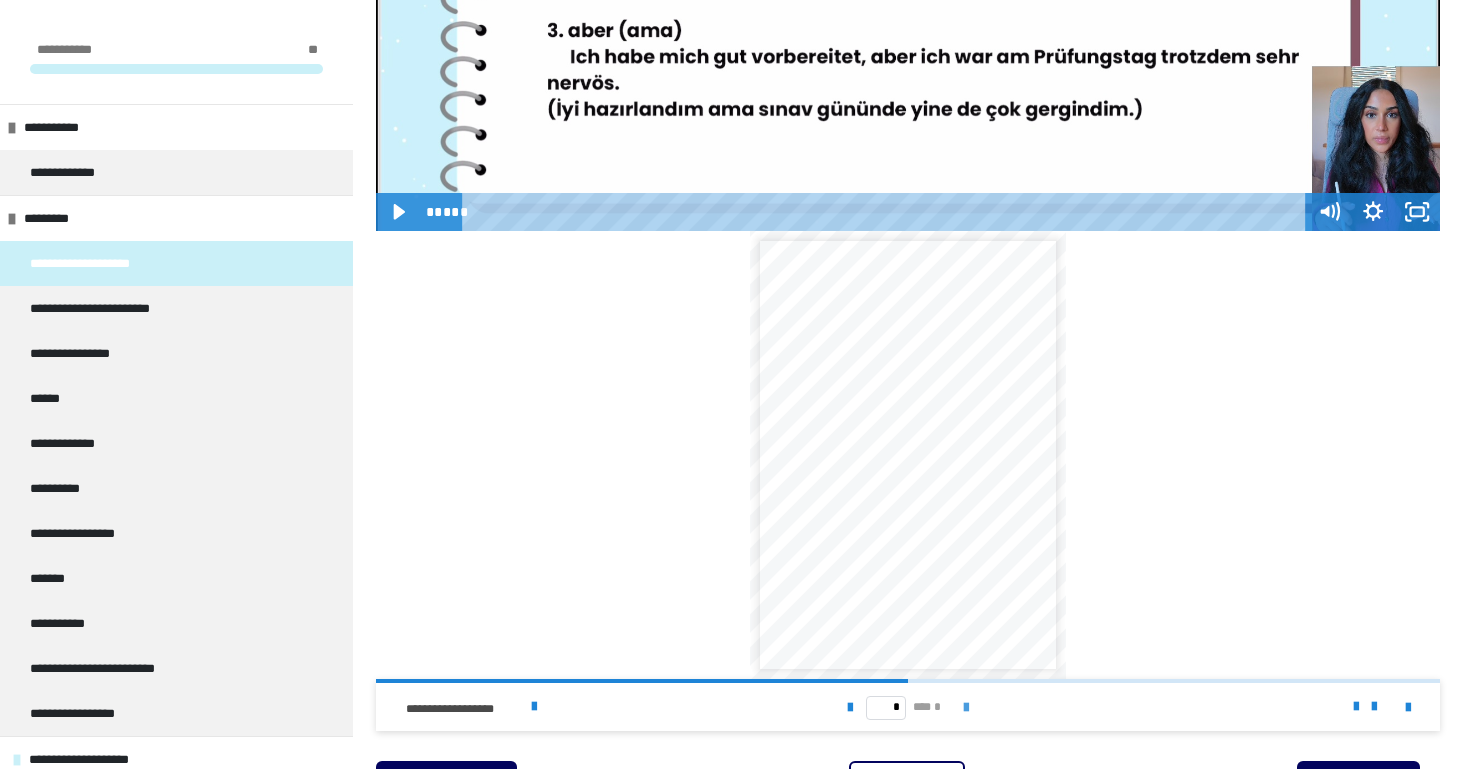 click at bounding box center [966, 708] 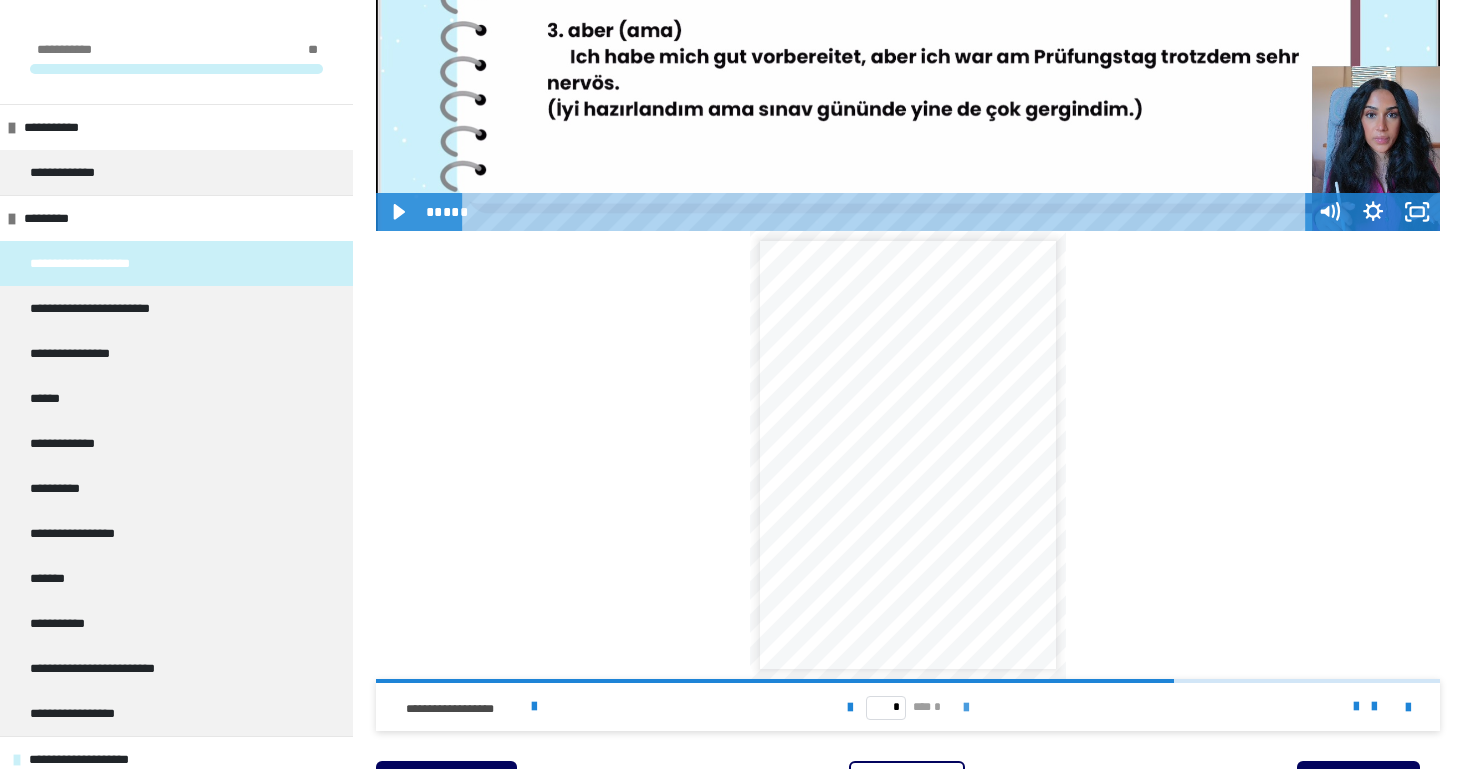 click at bounding box center [966, 708] 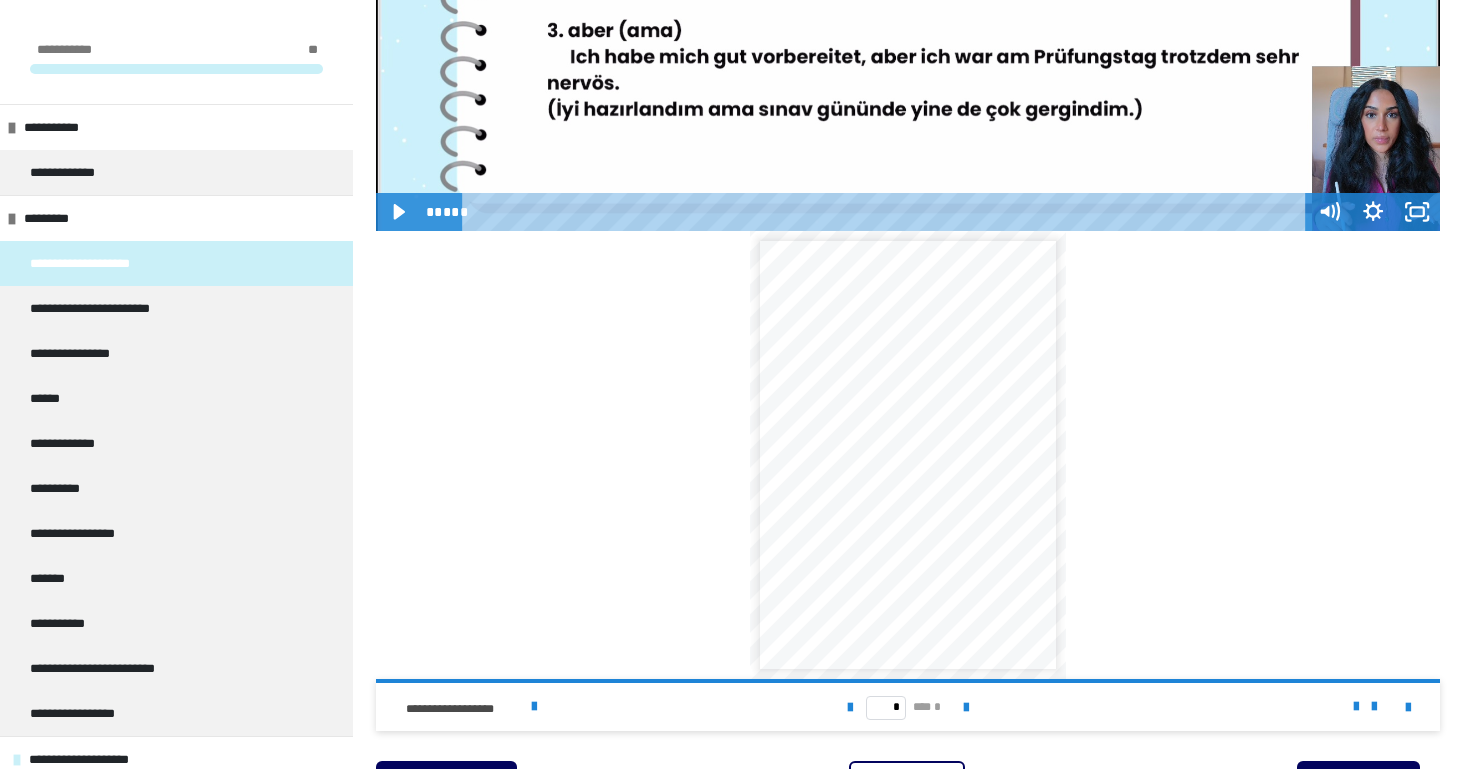 click on "* *** *" at bounding box center [908, 707] 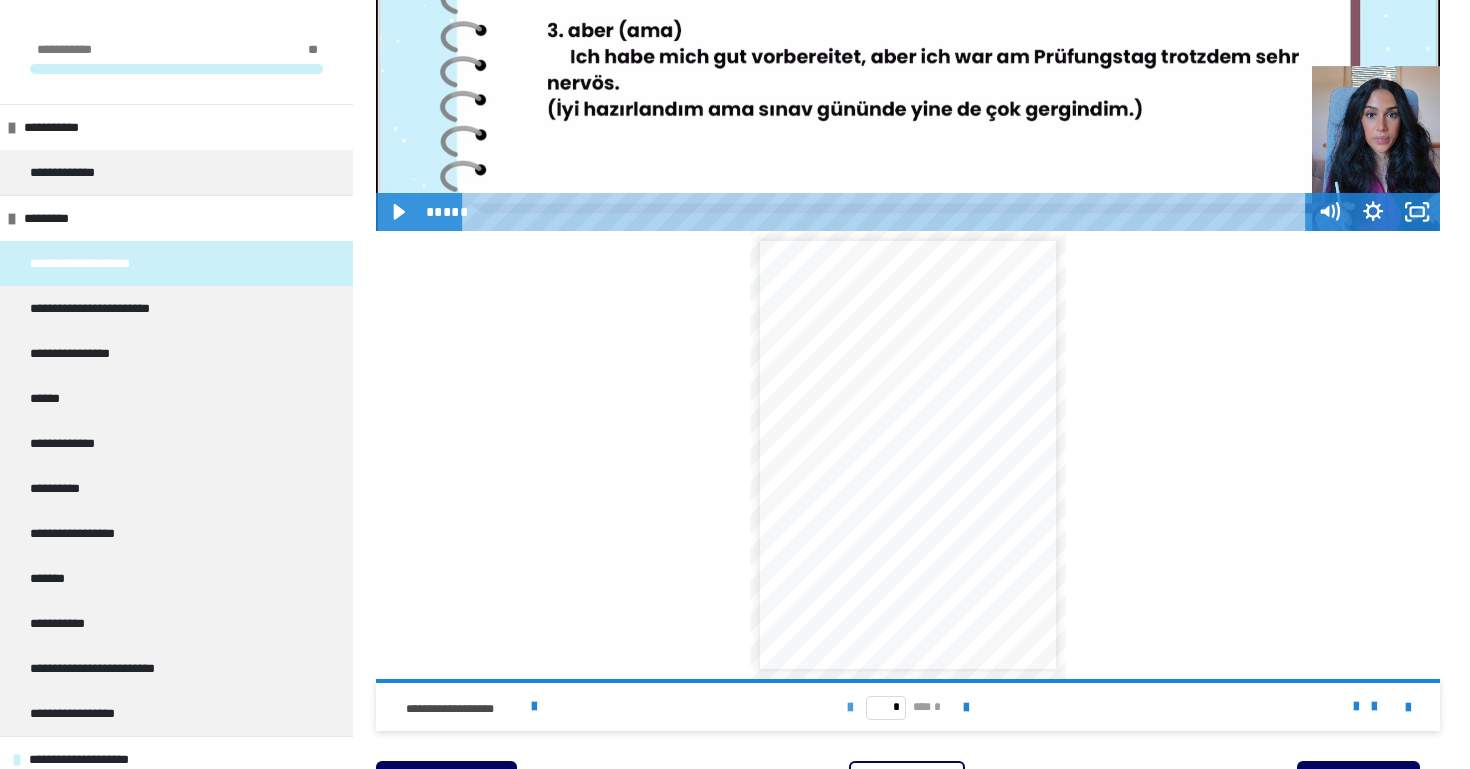 click at bounding box center [850, 708] 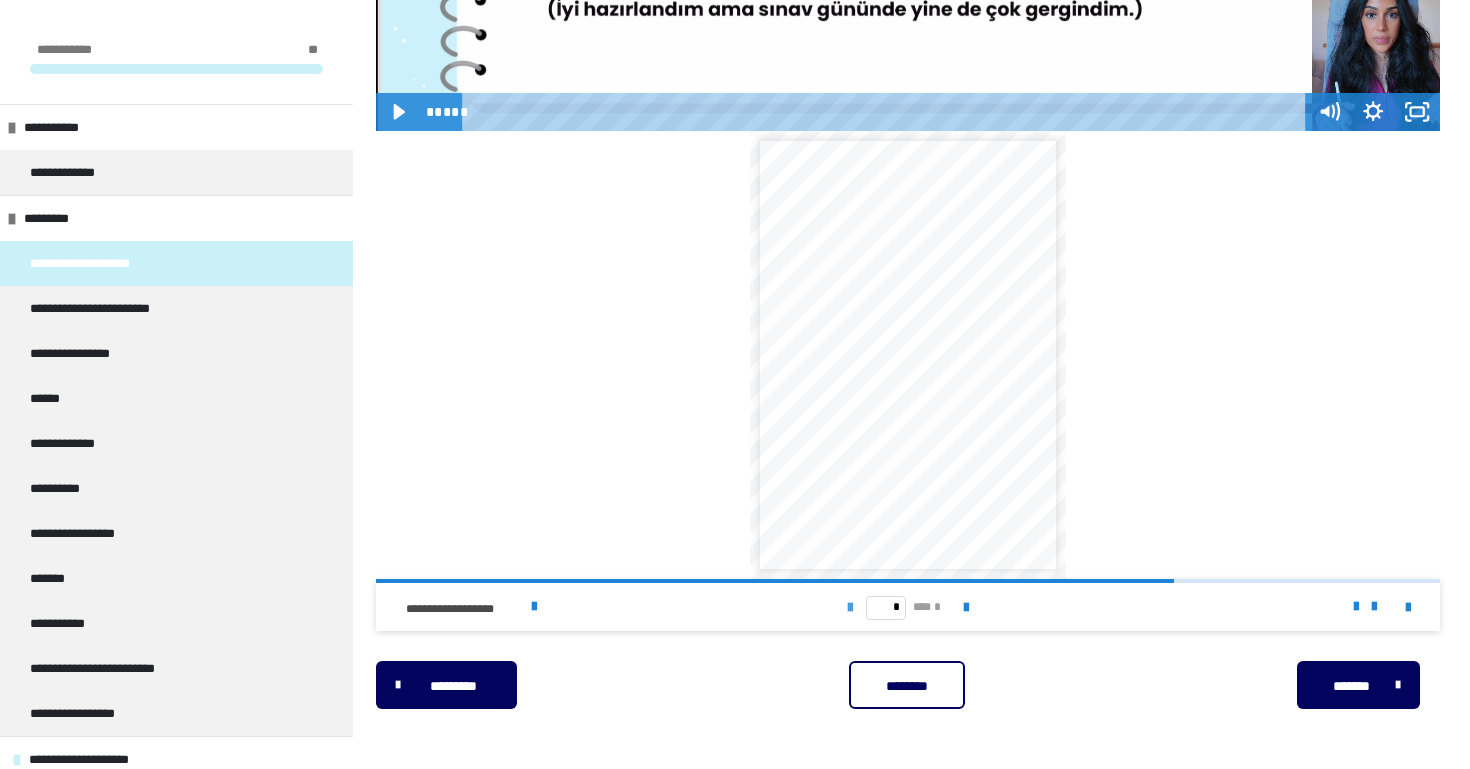 scroll, scrollTop: 984, scrollLeft: 0, axis: vertical 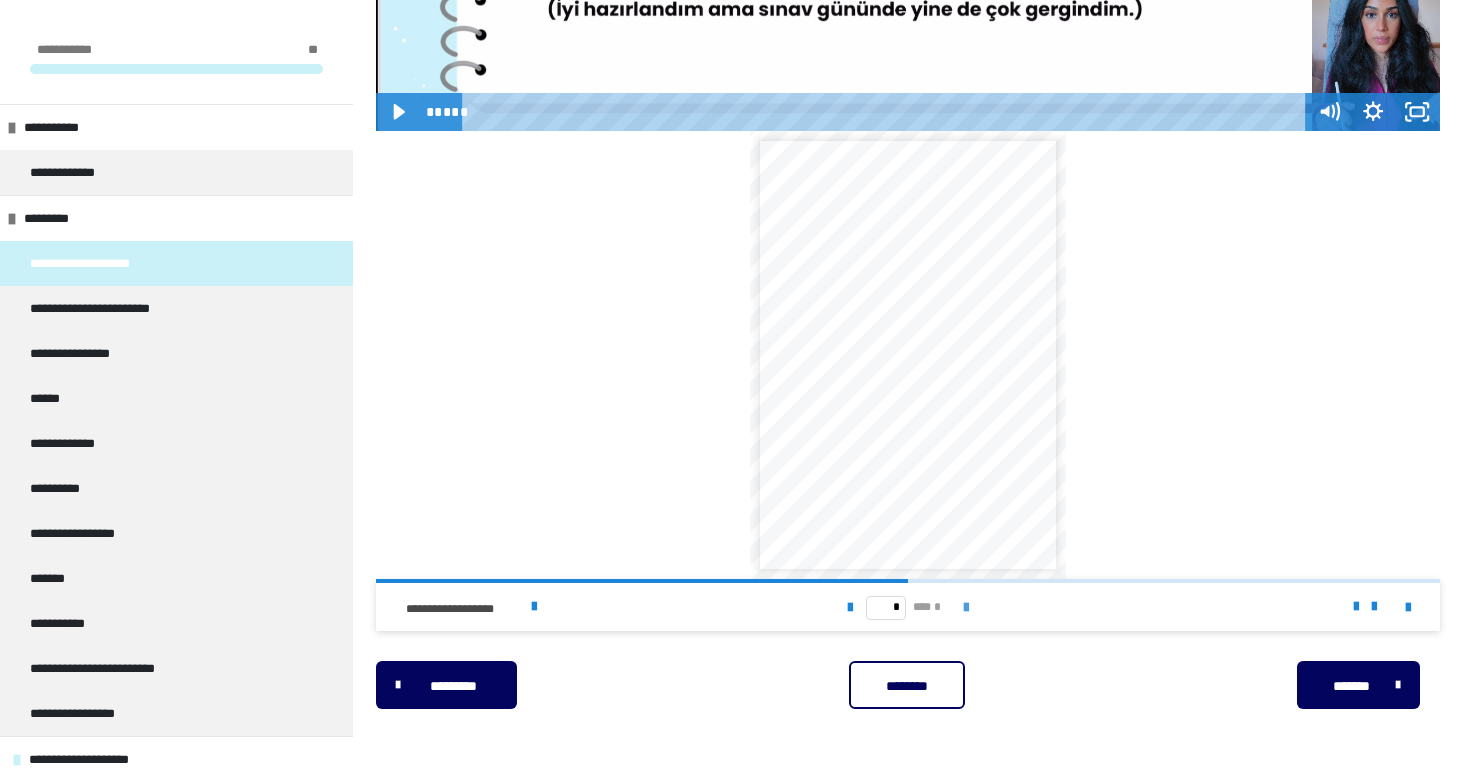 click at bounding box center (966, 608) 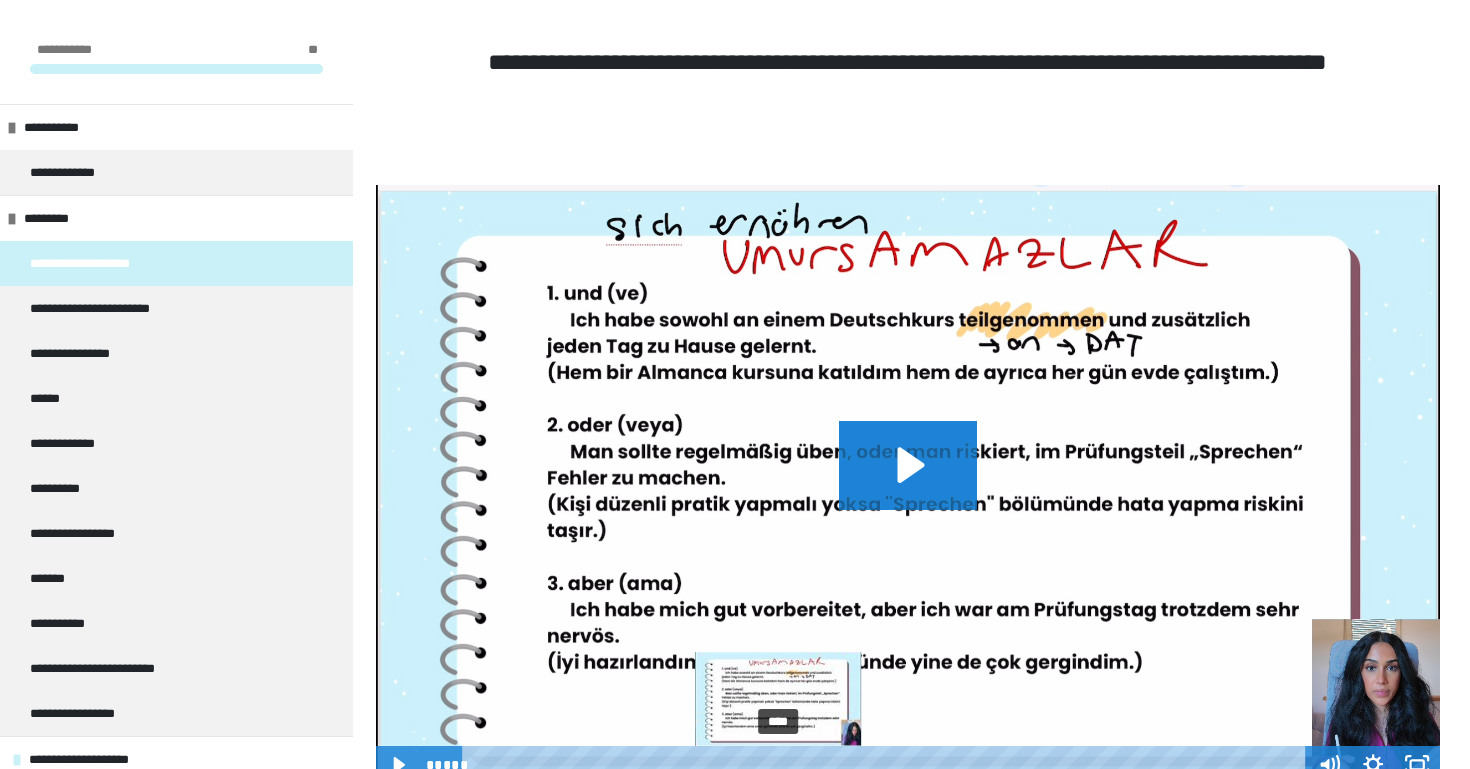 scroll, scrollTop: 330, scrollLeft: 0, axis: vertical 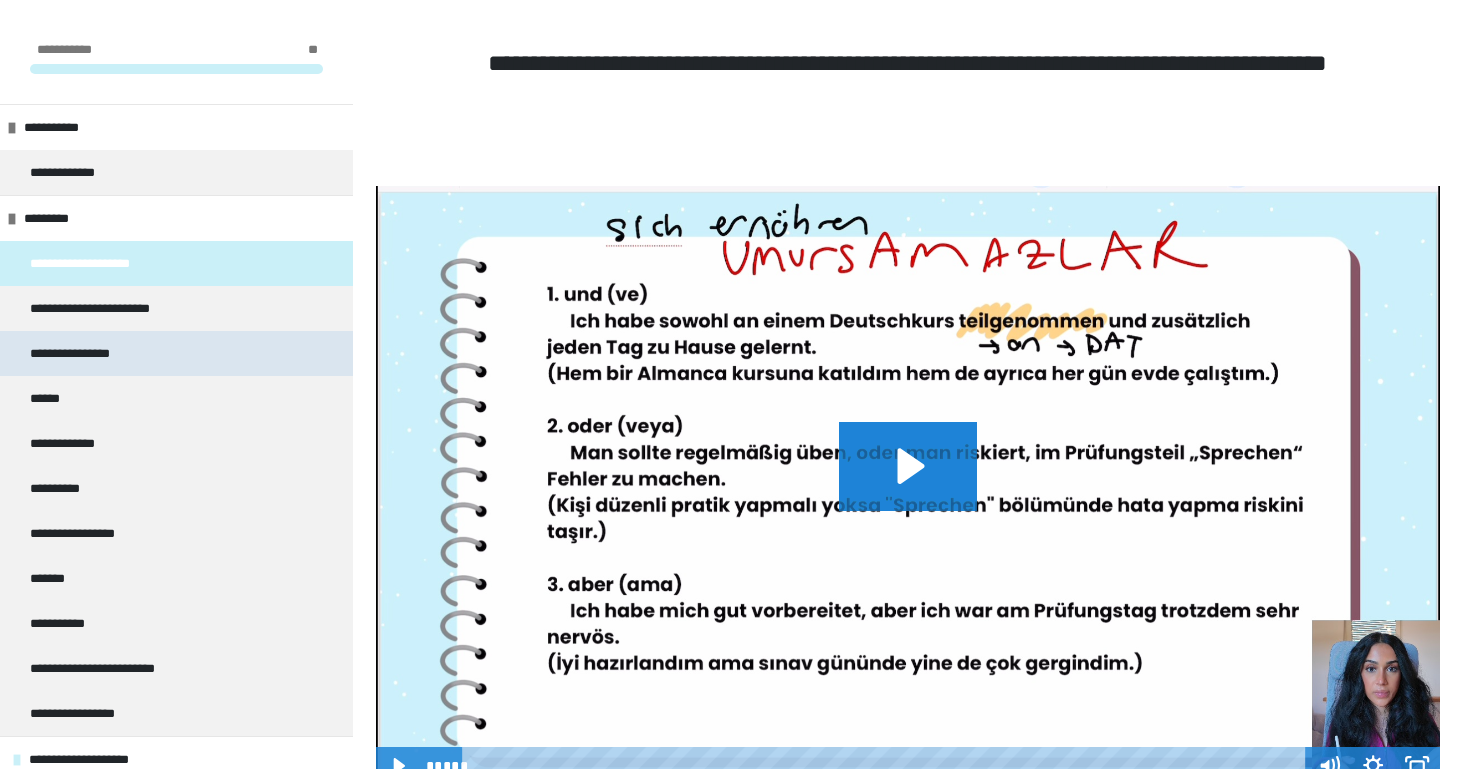 click on "**********" at bounding box center [176, 353] 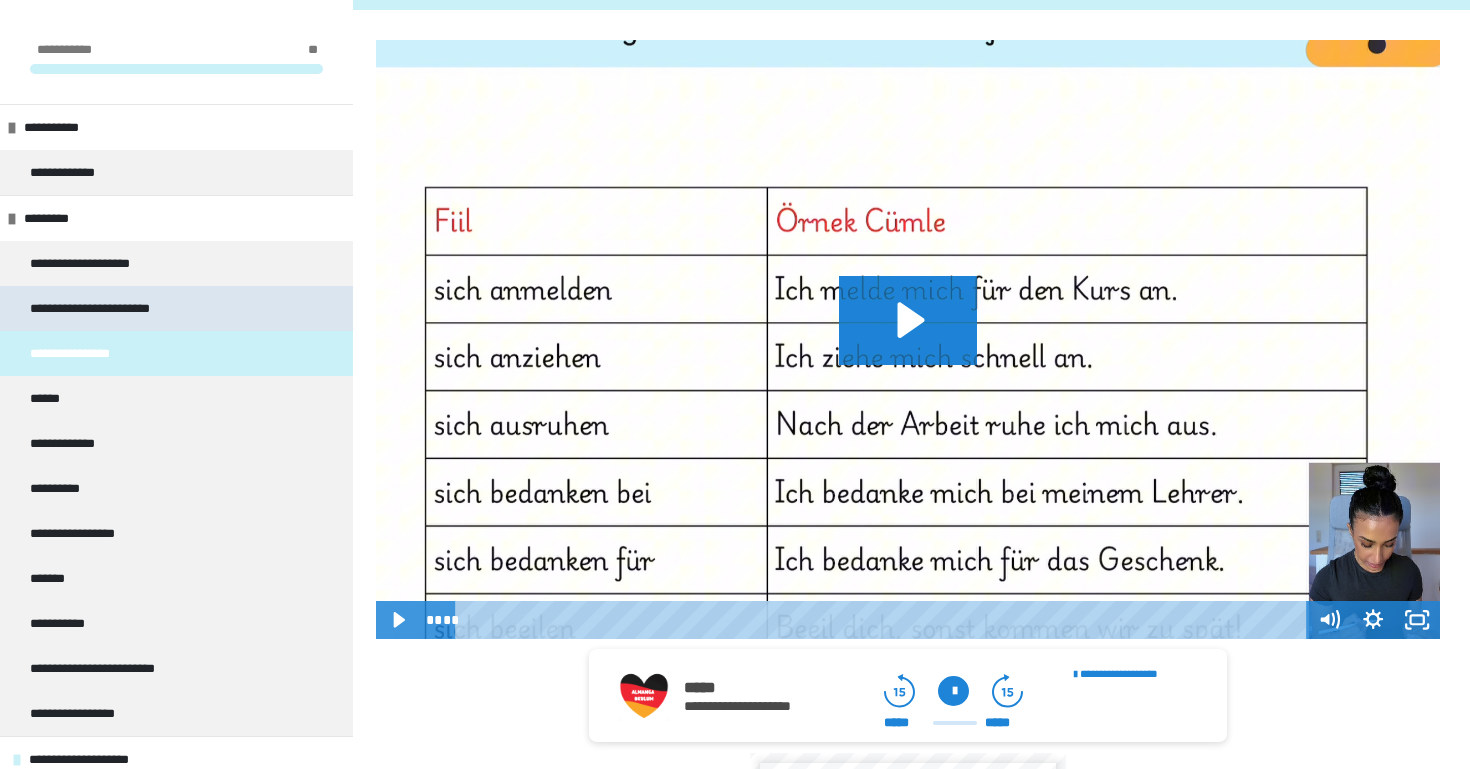 click on "**********" at bounding box center (113, 308) 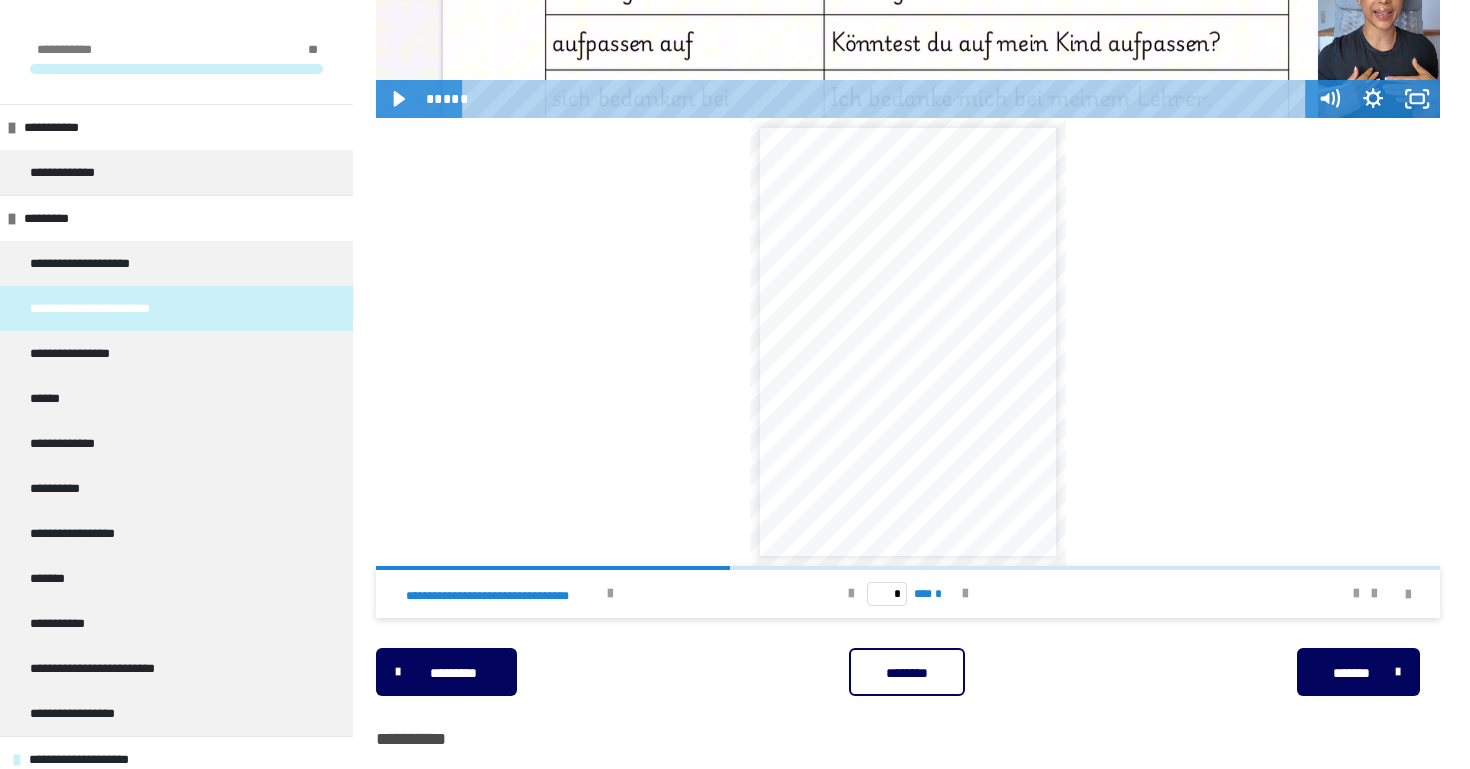 scroll, scrollTop: 811, scrollLeft: 0, axis: vertical 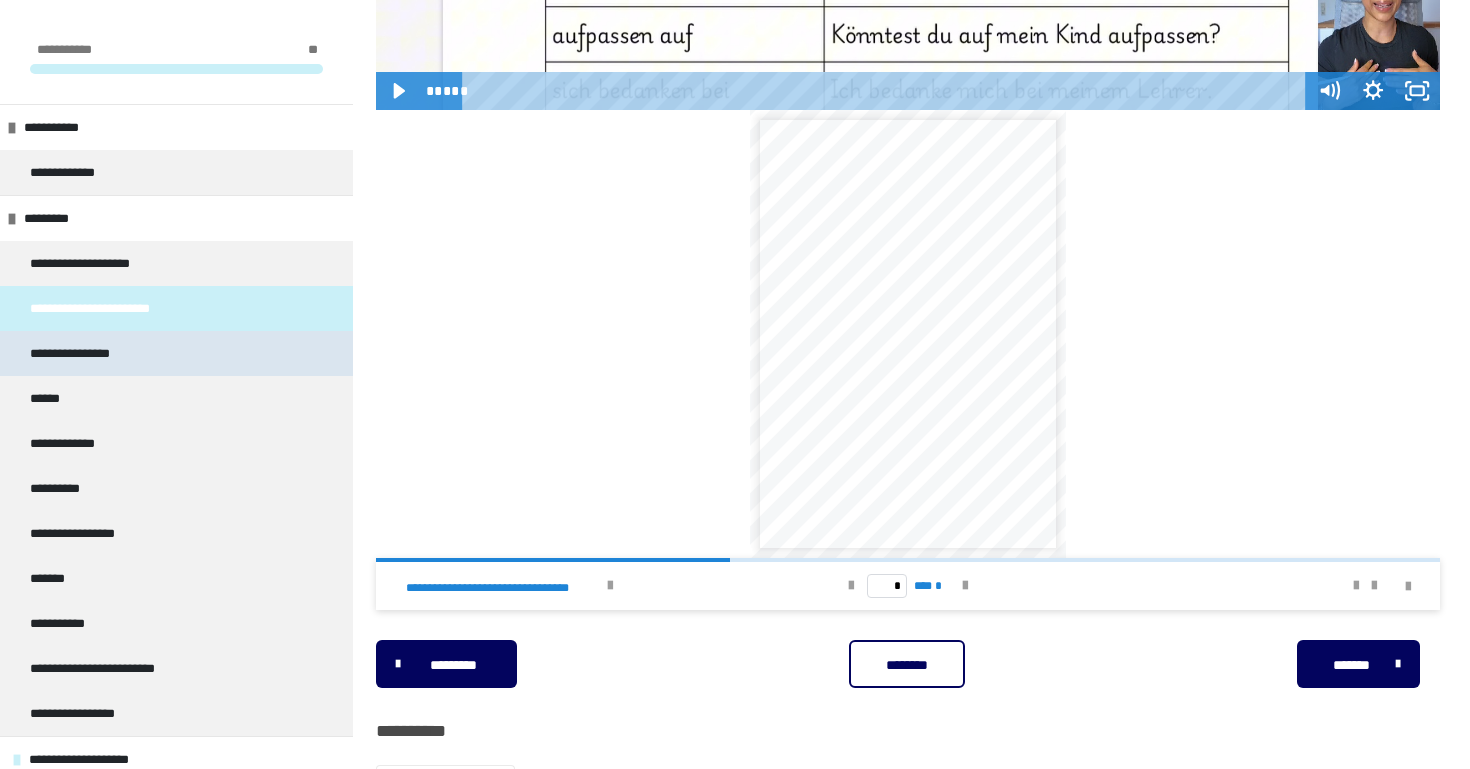 click on "**********" at bounding box center [176, 353] 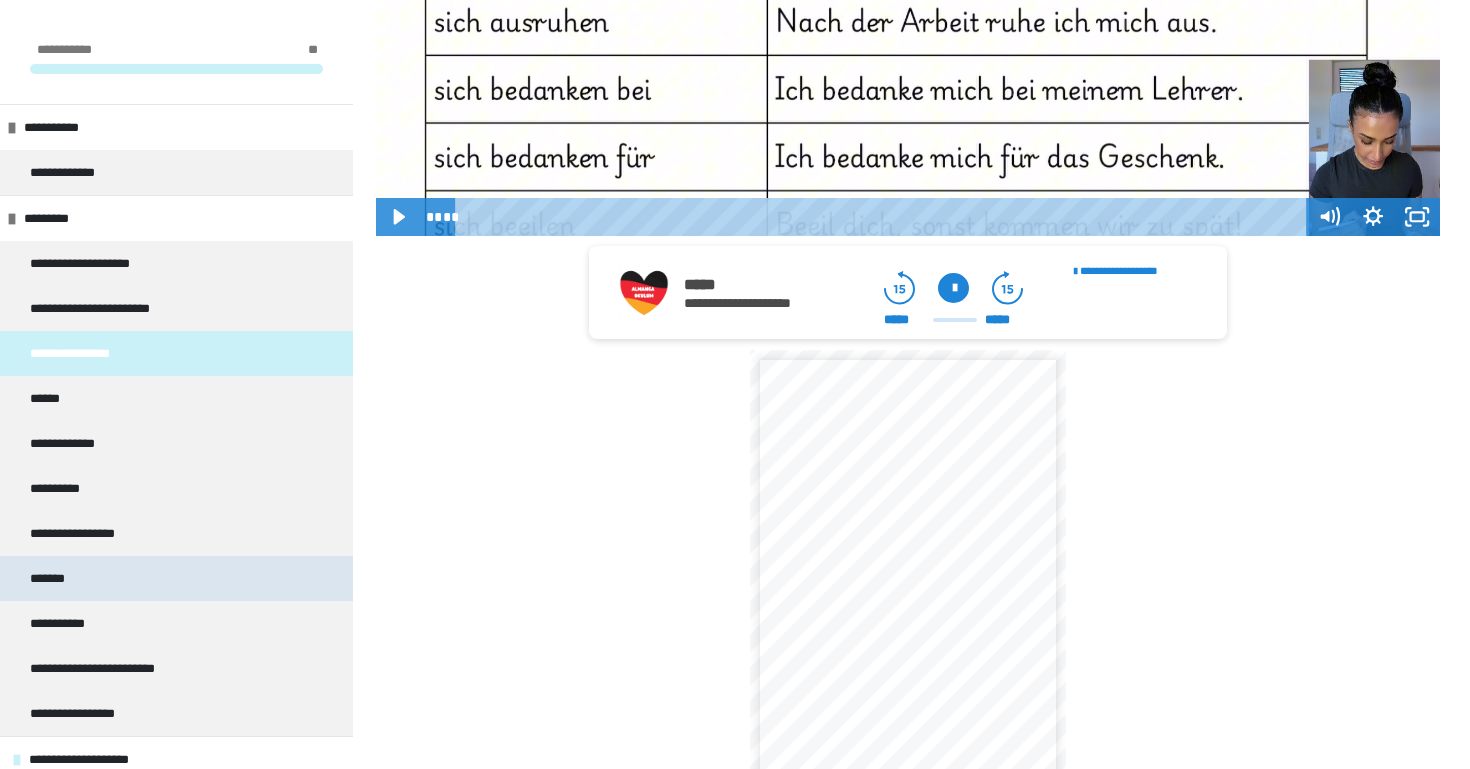 scroll, scrollTop: 686, scrollLeft: 0, axis: vertical 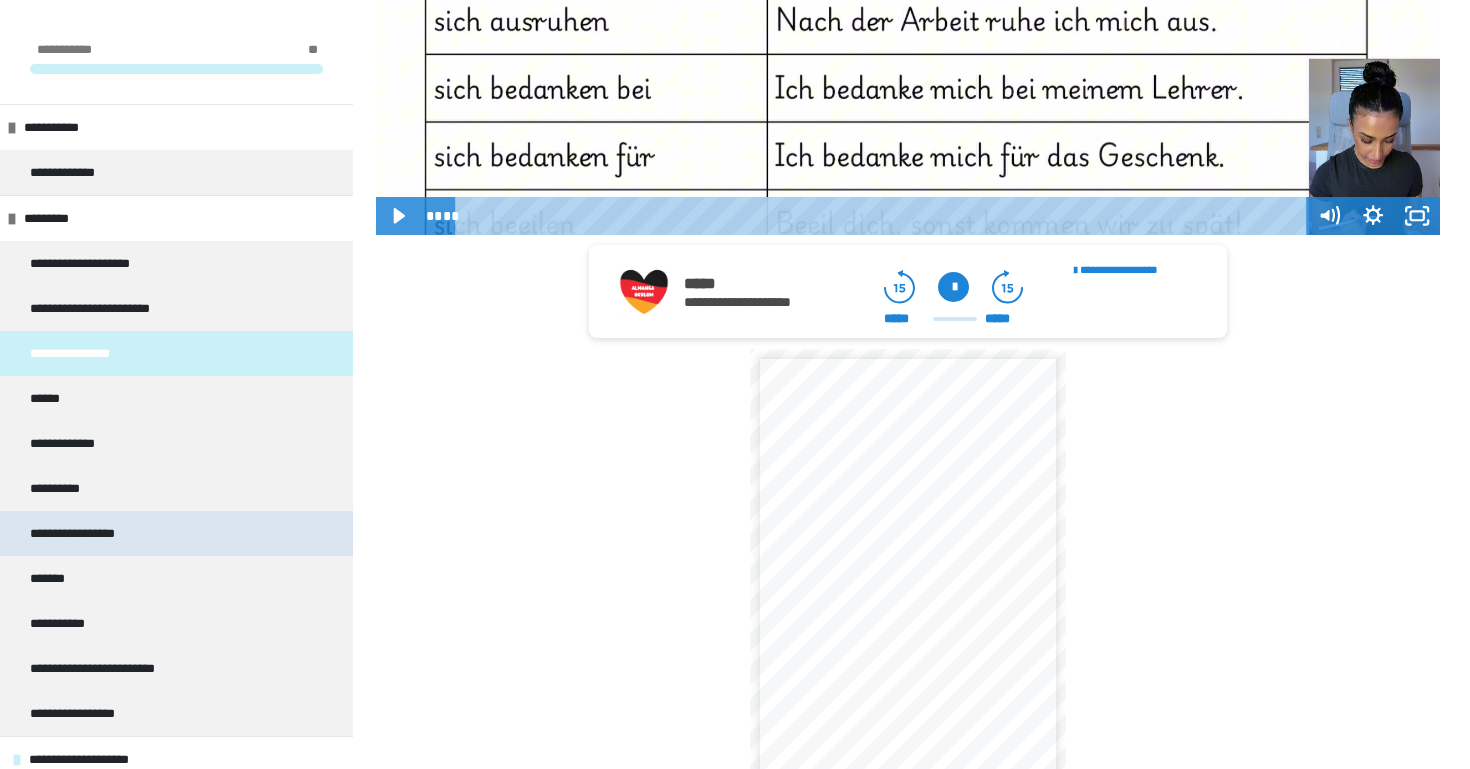 click on "**********" at bounding box center (176, 533) 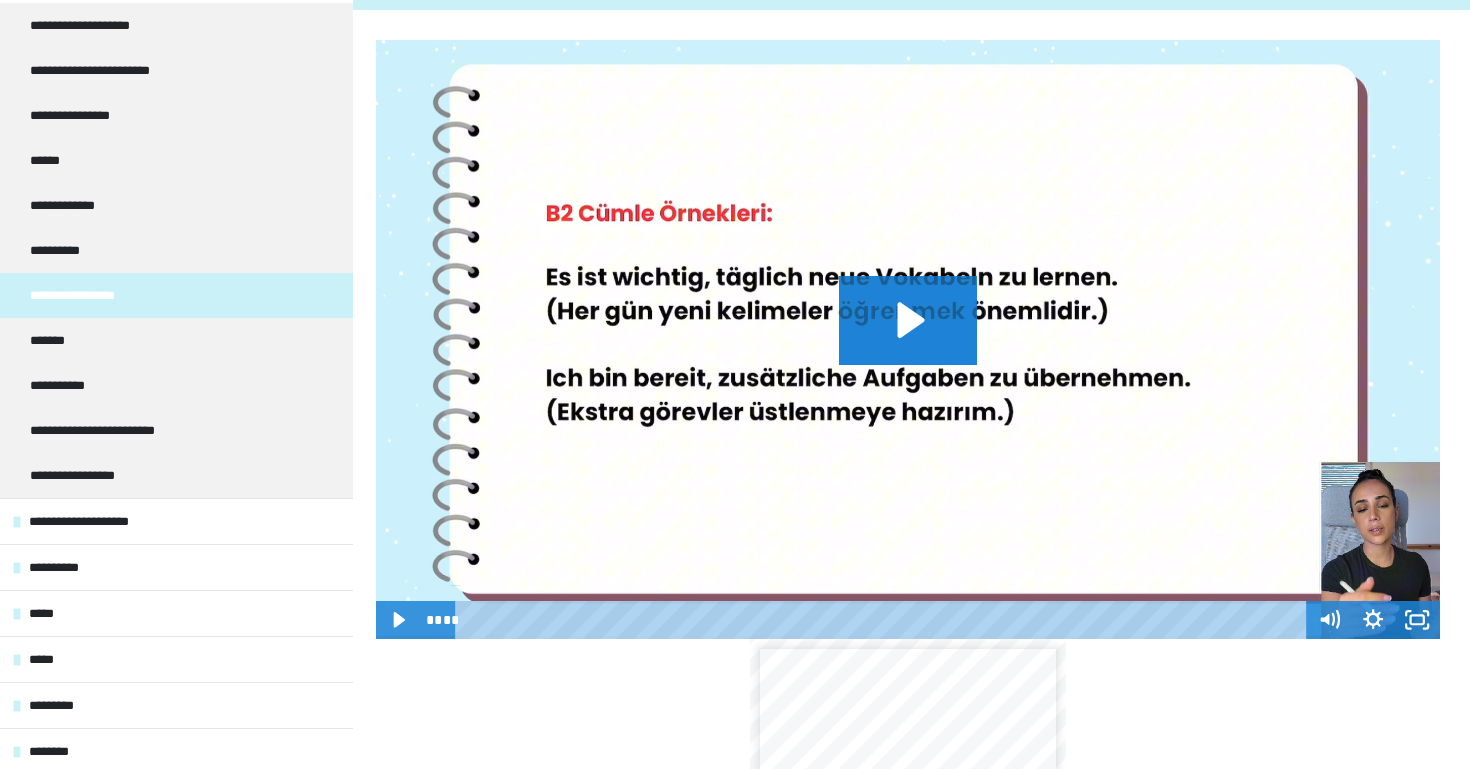 scroll, scrollTop: 238, scrollLeft: 0, axis: vertical 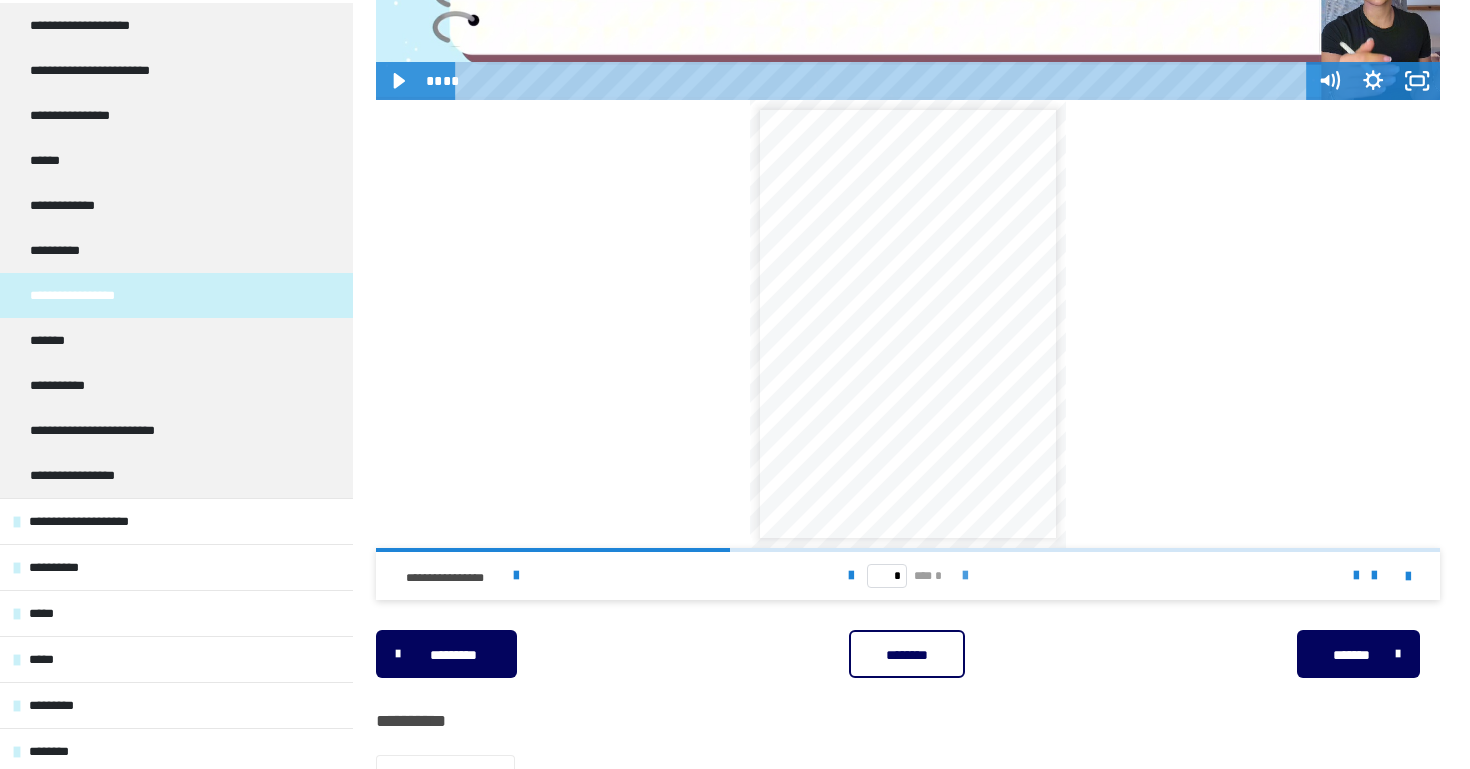 click at bounding box center (965, 576) 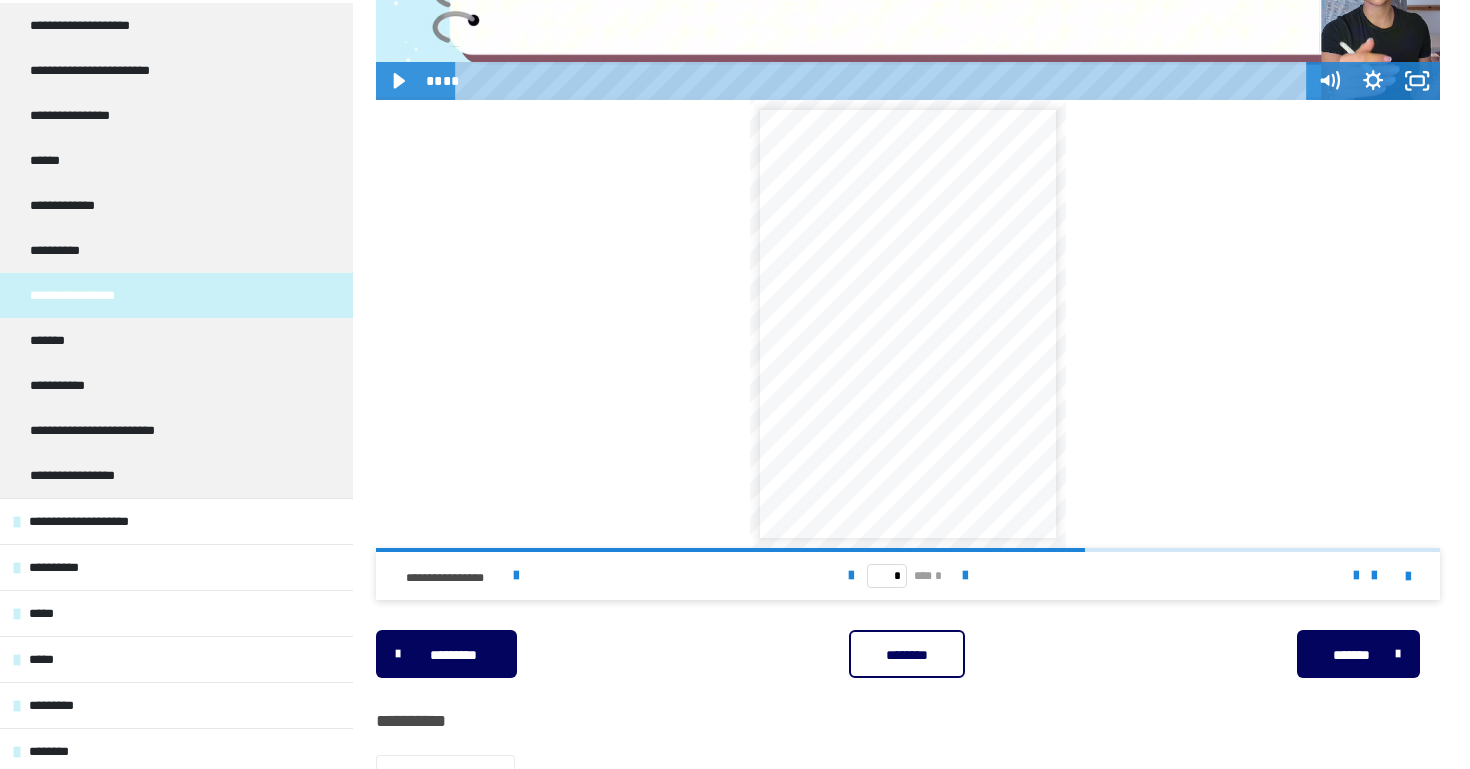 click on "* *** *" at bounding box center (908, 576) 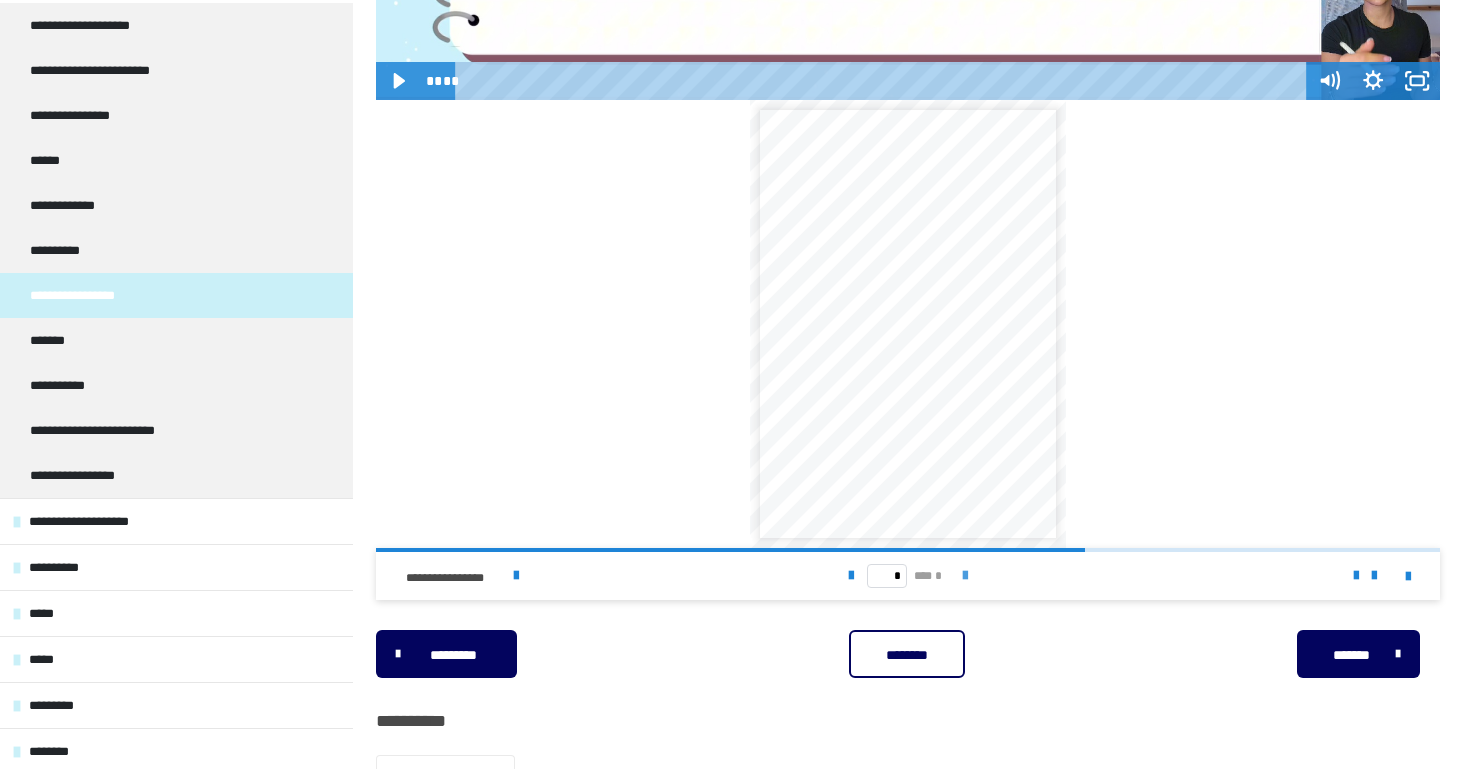 click at bounding box center [965, 576] 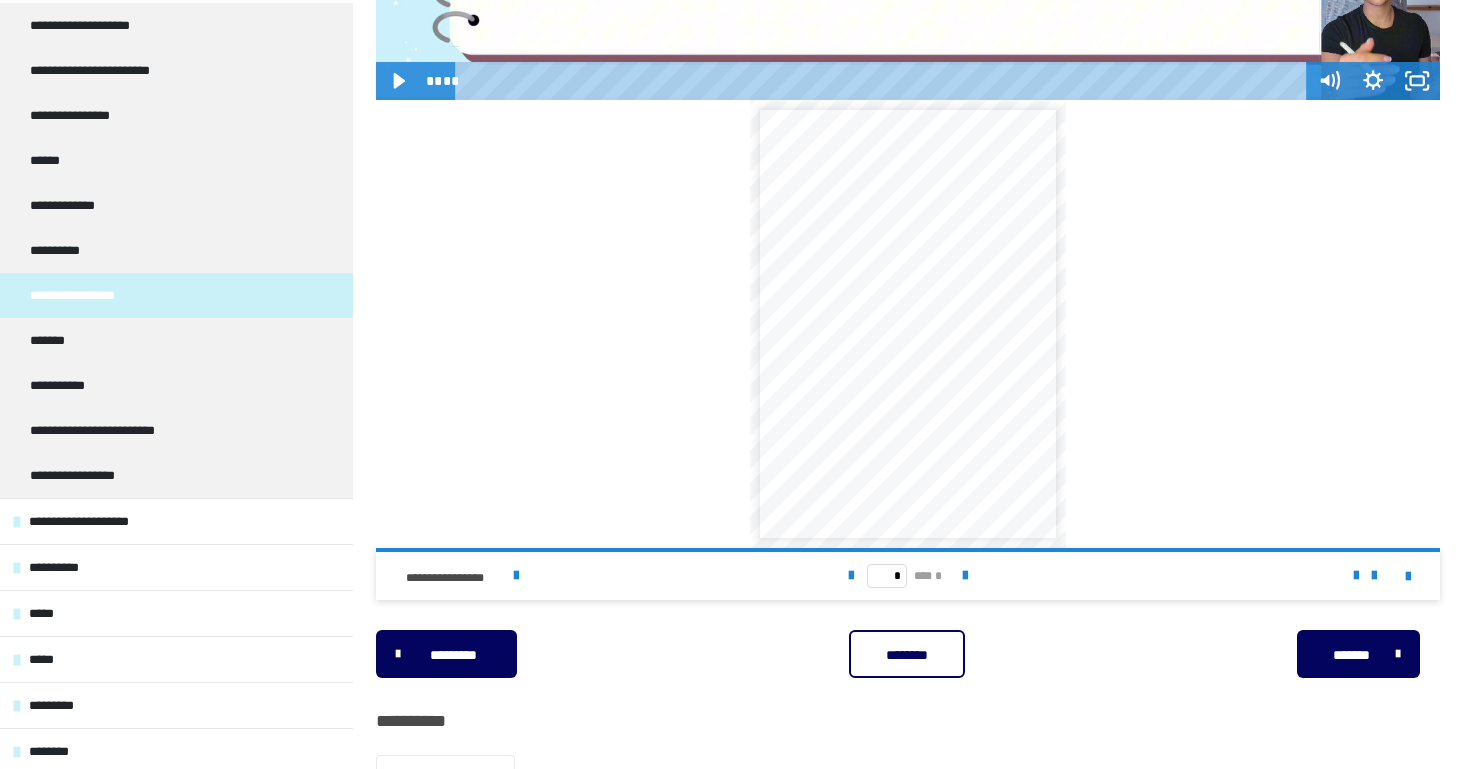 click on "* *** *" at bounding box center (908, 576) 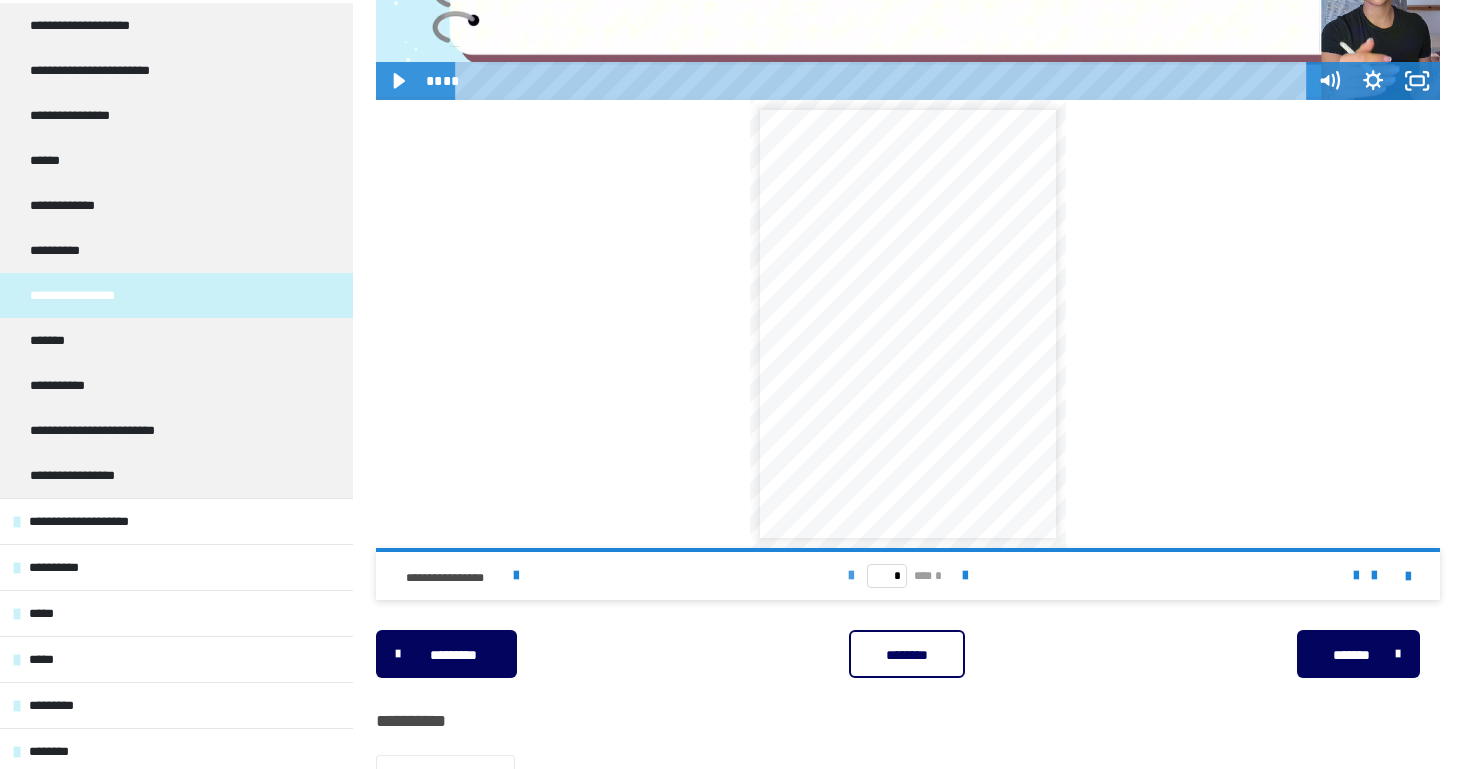click at bounding box center (851, 576) 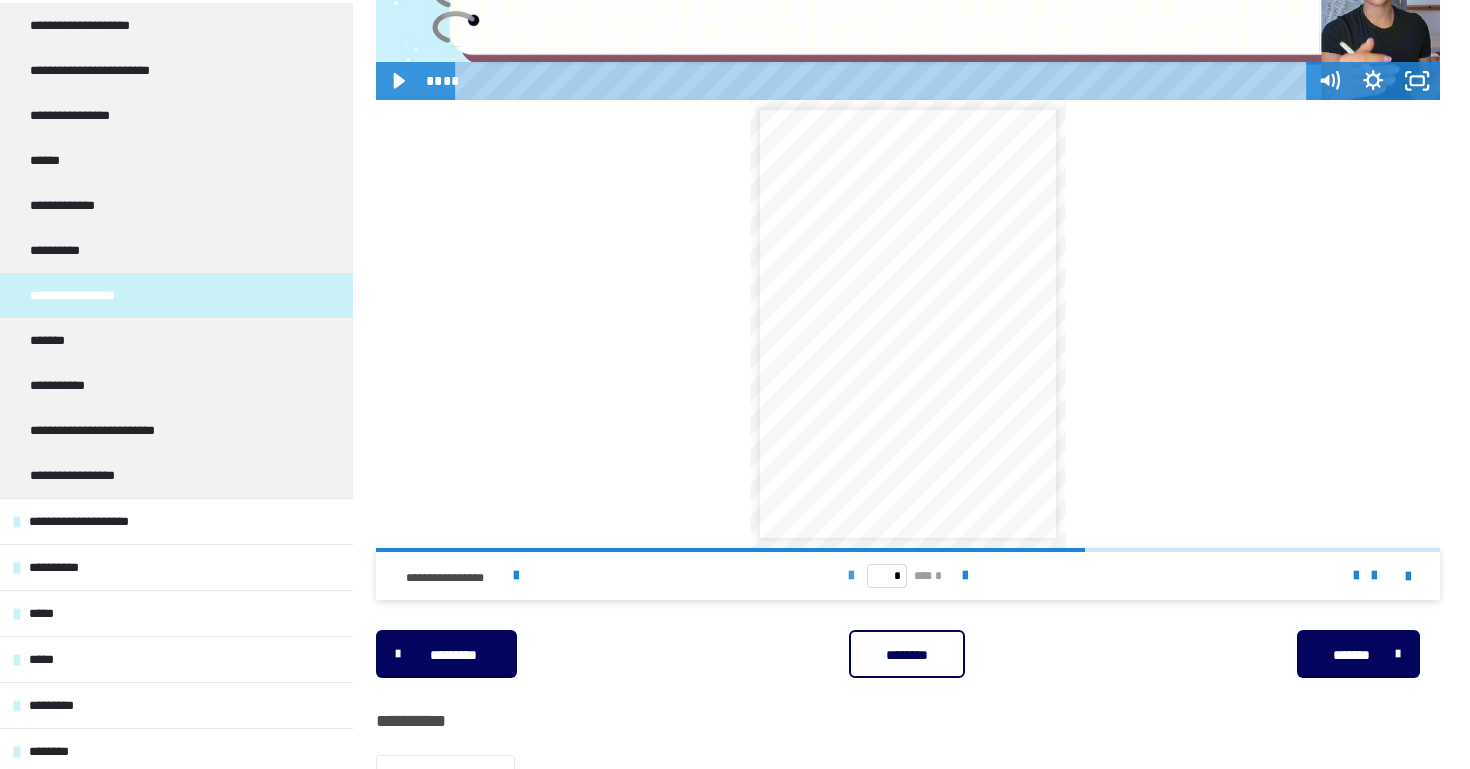 click at bounding box center [851, 576] 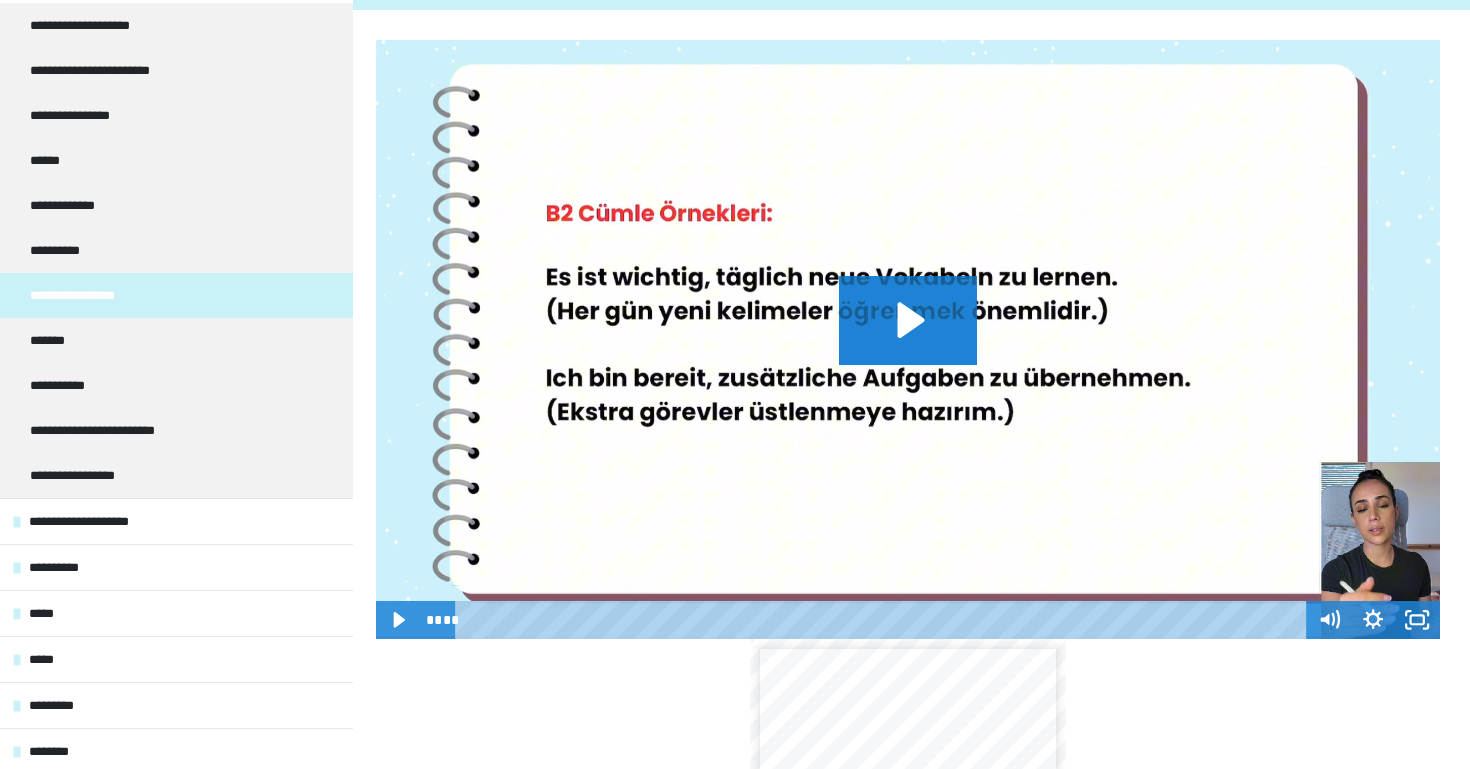 scroll, scrollTop: 157, scrollLeft: 0, axis: vertical 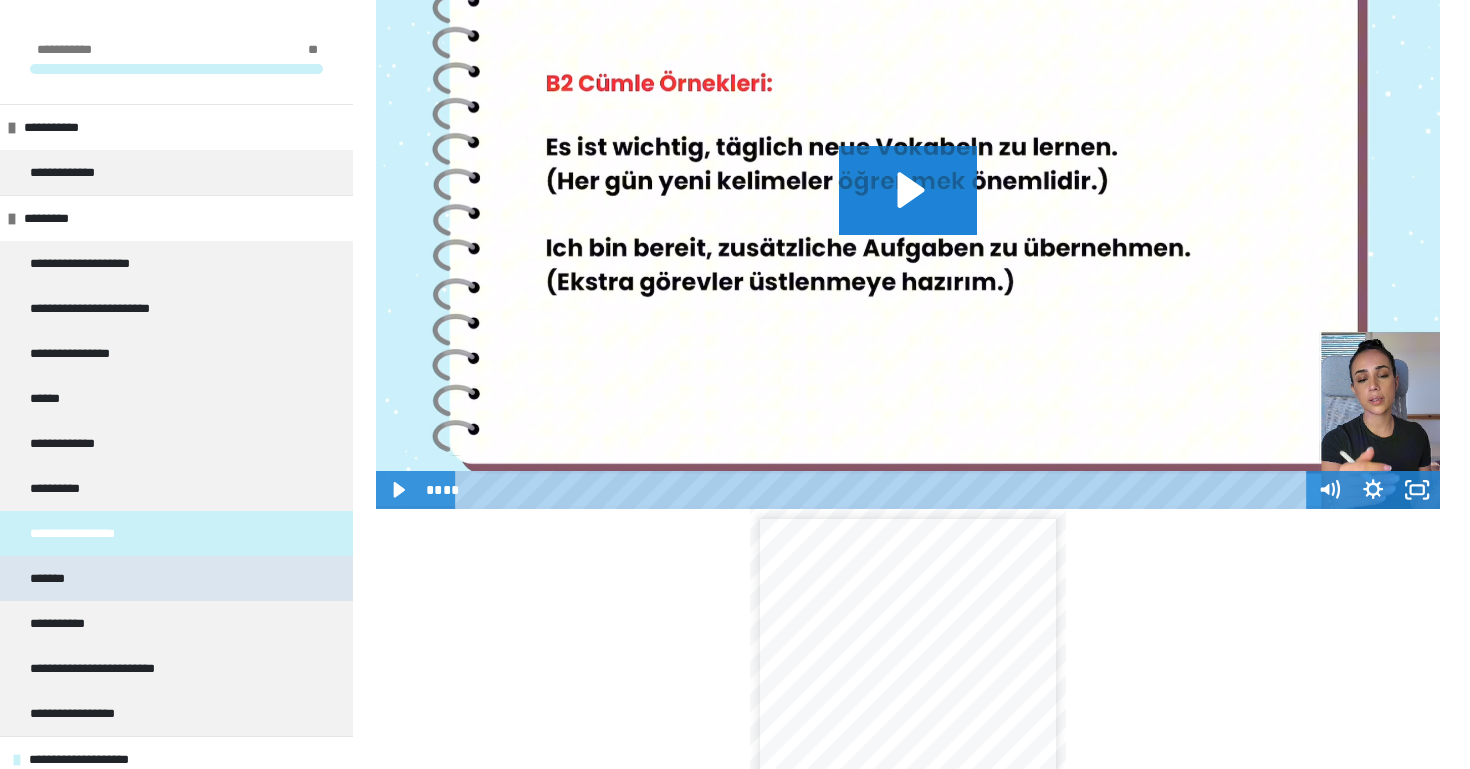 click on "*******" at bounding box center (176, 578) 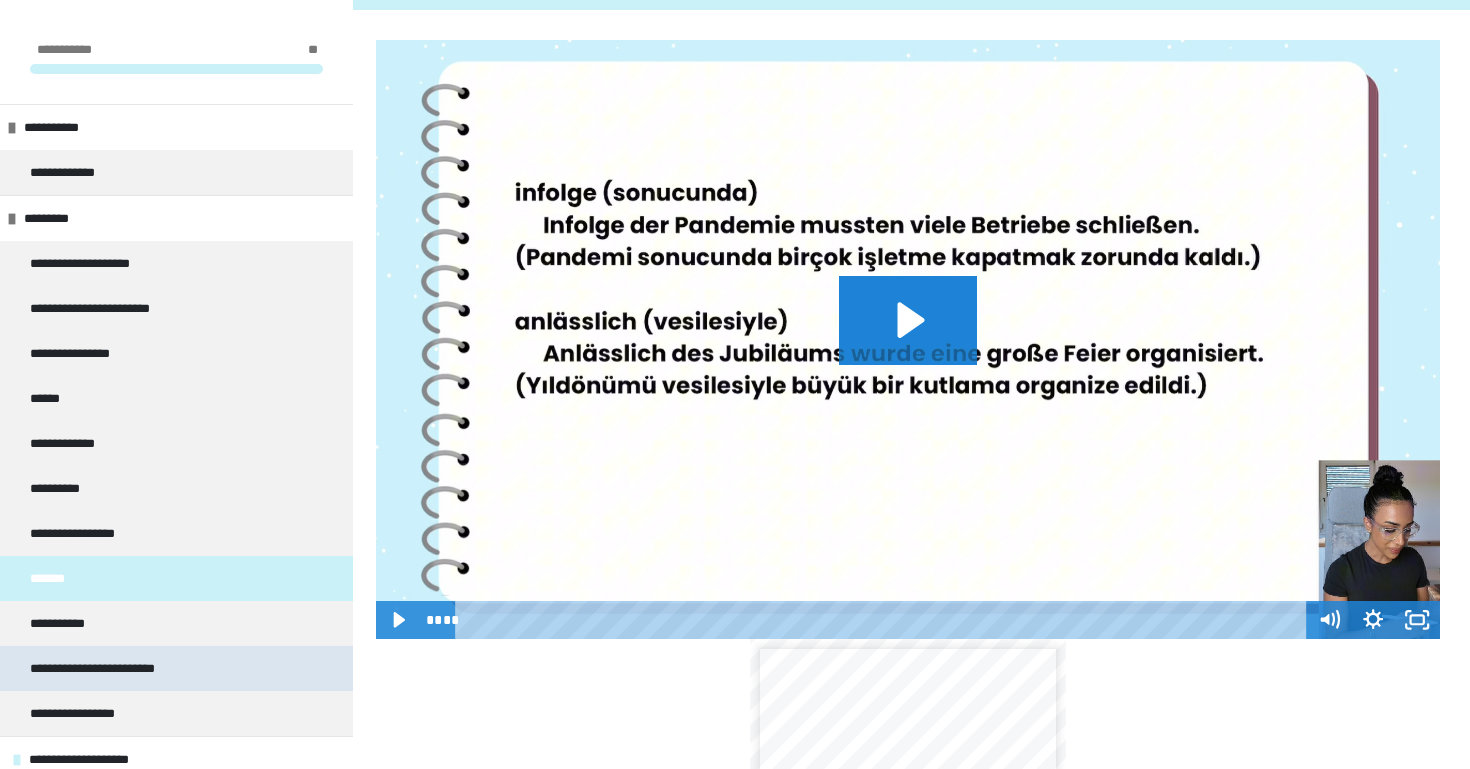 click on "**********" at bounding box center (124, 668) 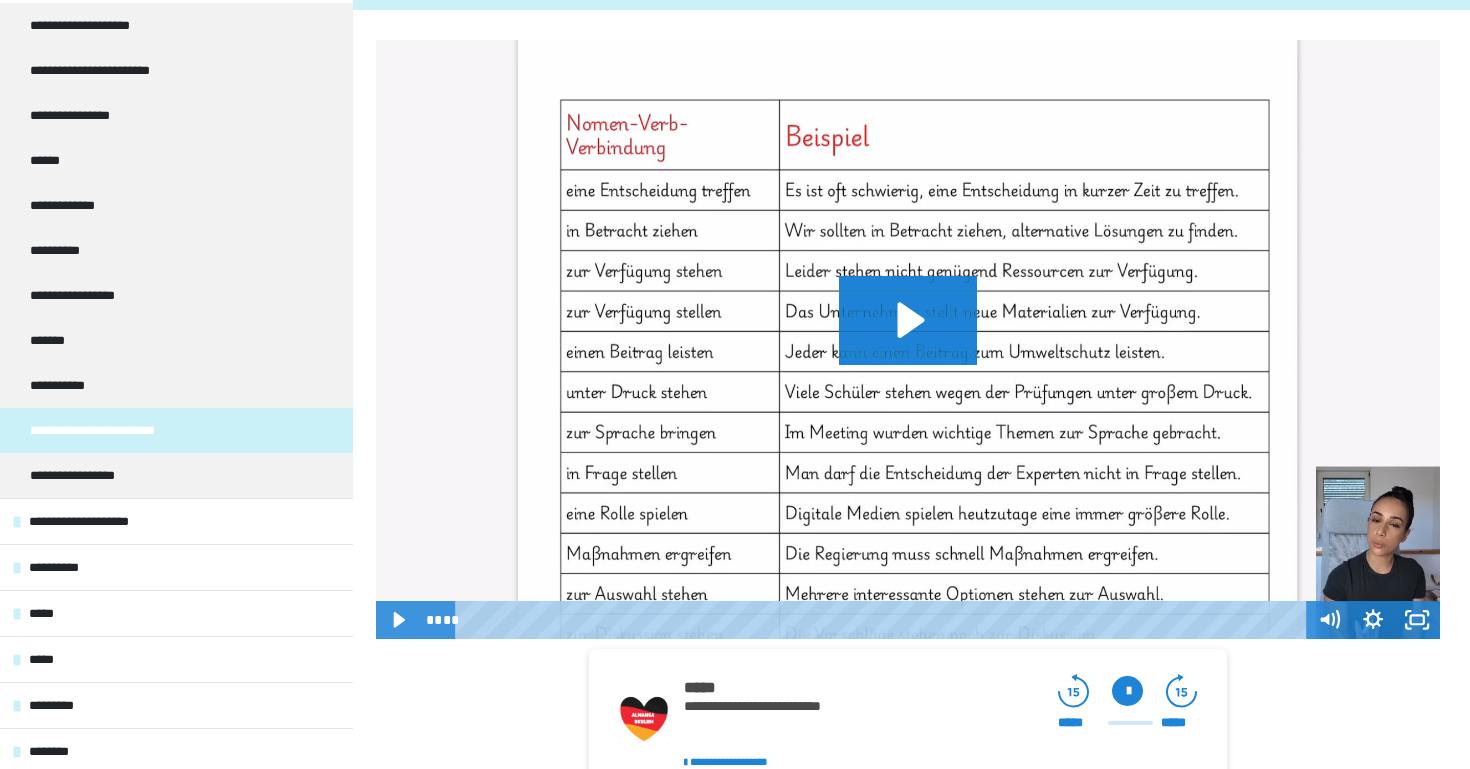 scroll, scrollTop: 238, scrollLeft: 0, axis: vertical 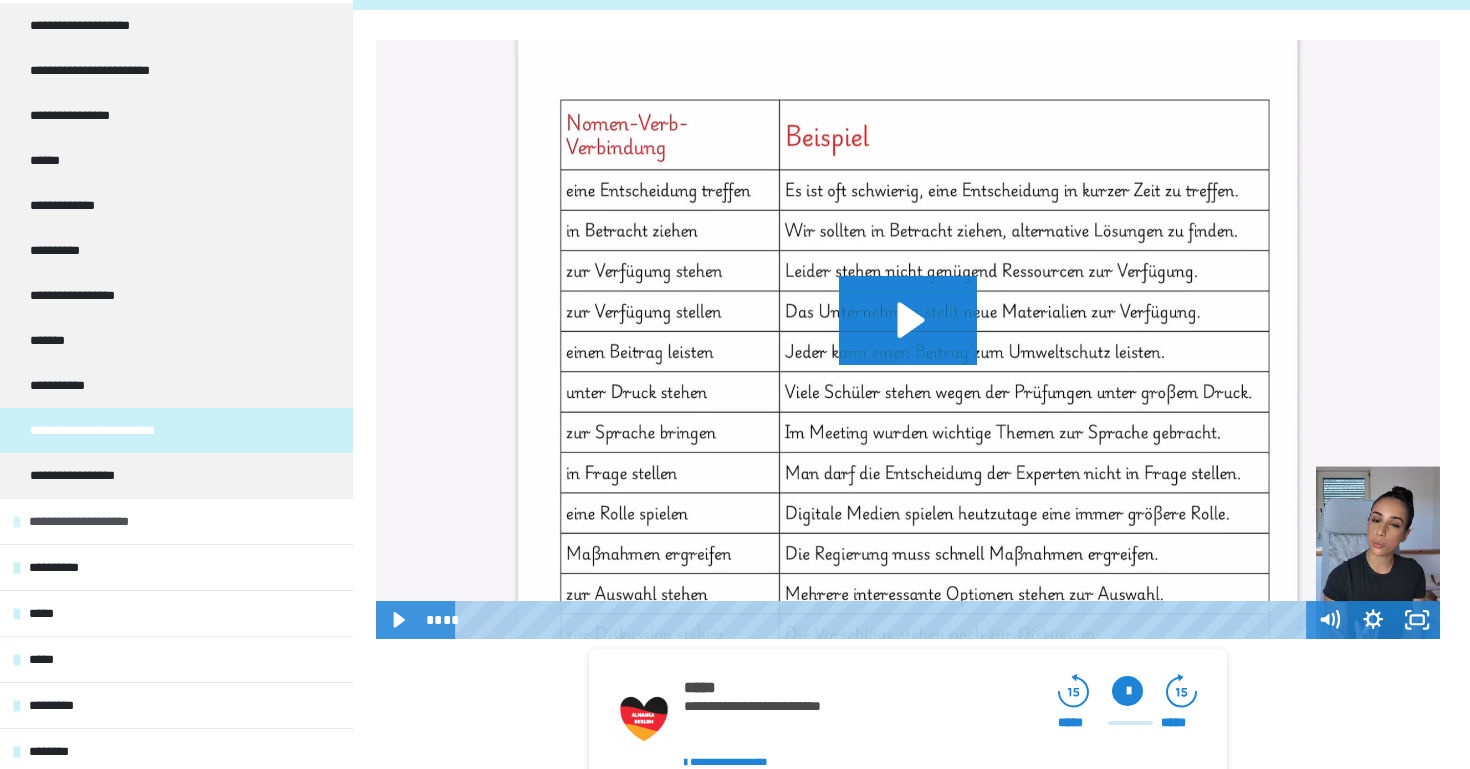 click on "**********" at bounding box center [176, 521] 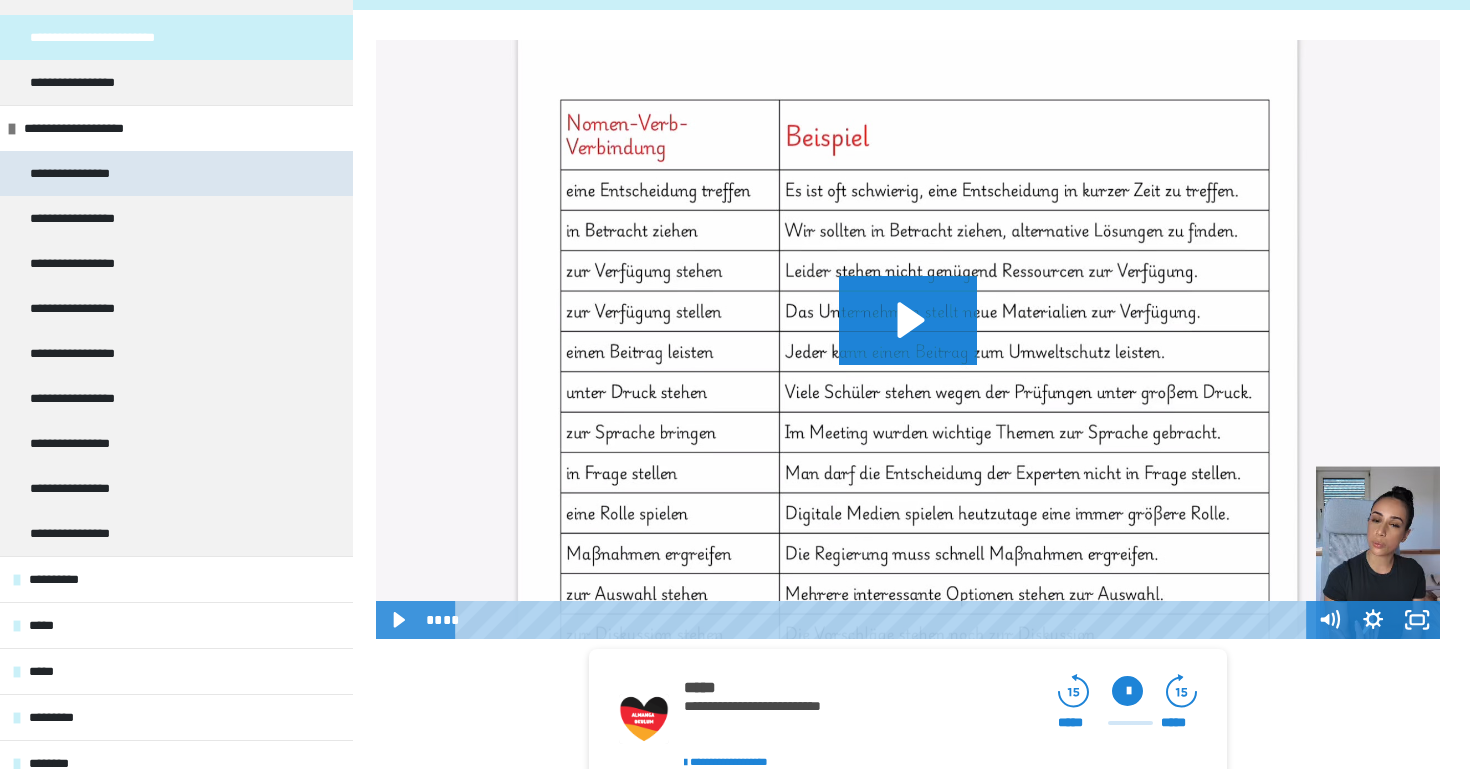 scroll, scrollTop: 632, scrollLeft: 0, axis: vertical 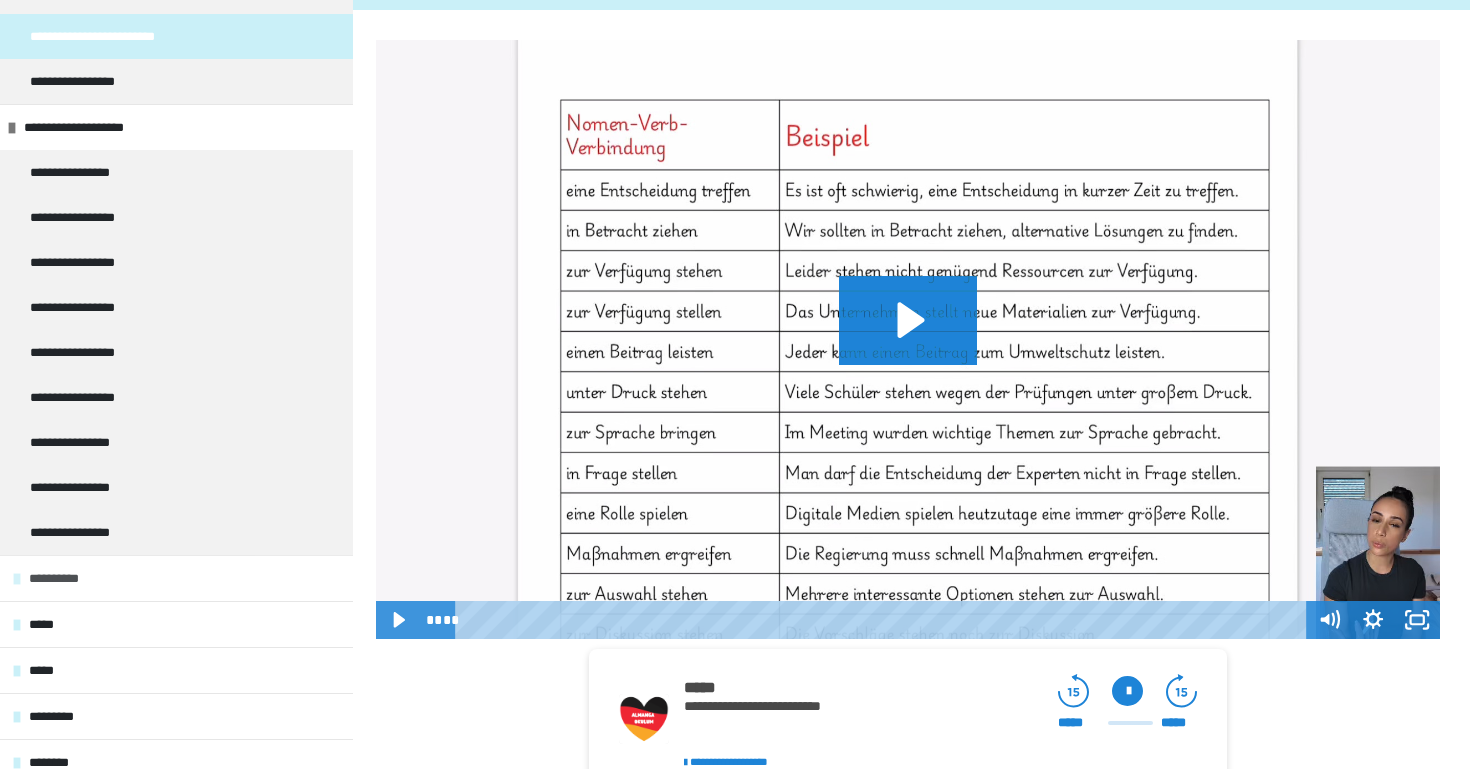 click on "**********" at bounding box center [176, 578] 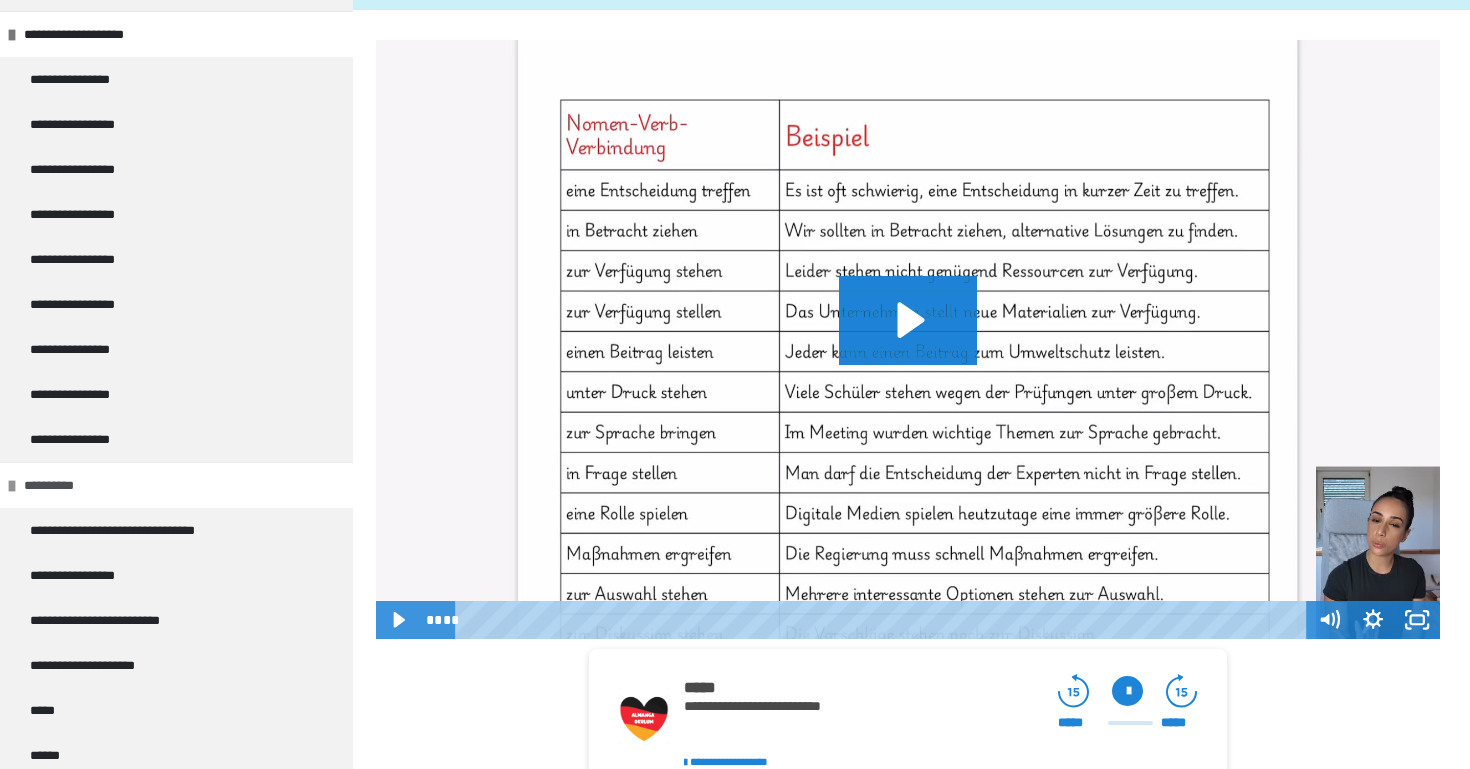 scroll, scrollTop: 779, scrollLeft: 0, axis: vertical 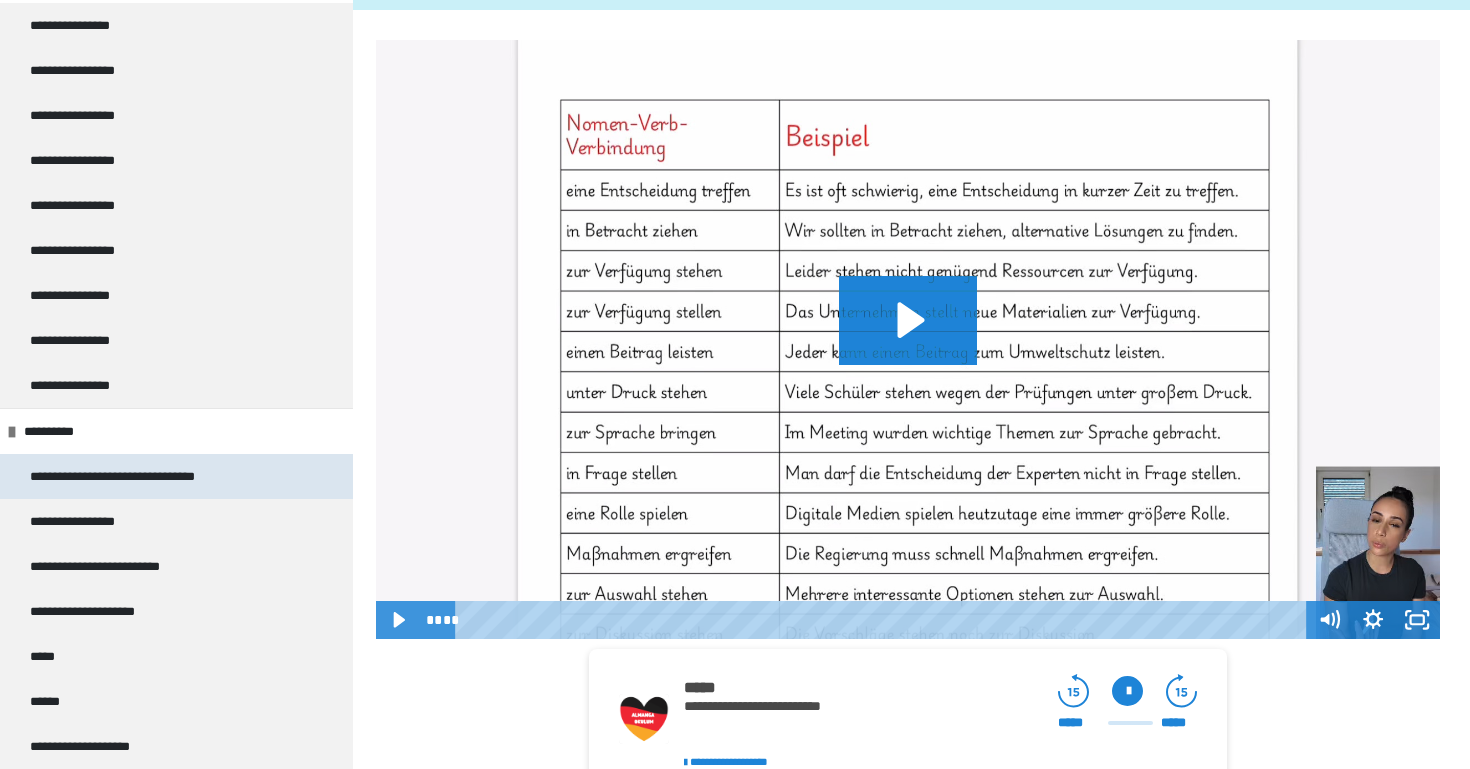 click on "**********" at bounding box center [147, 476] 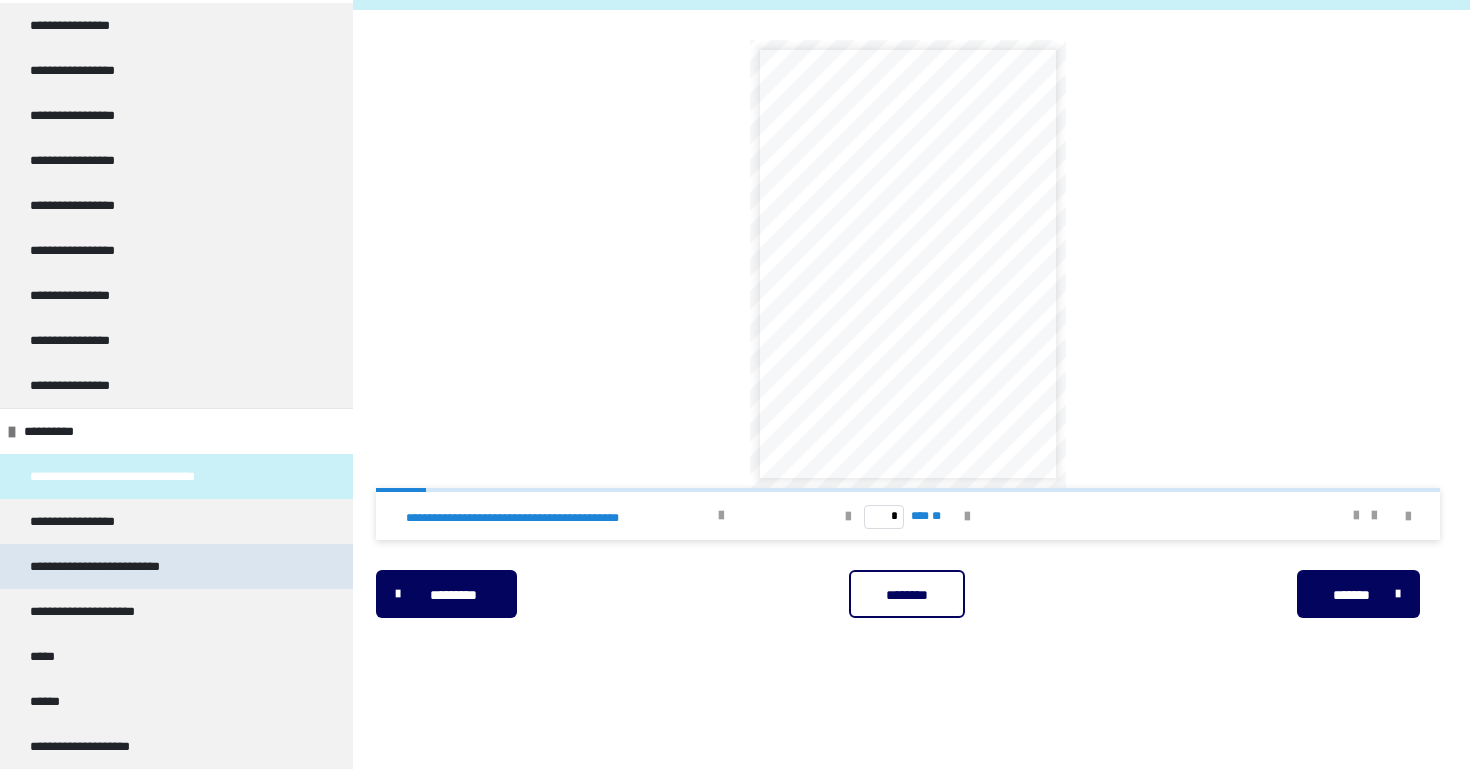 click on "**********" at bounding box center [176, 566] 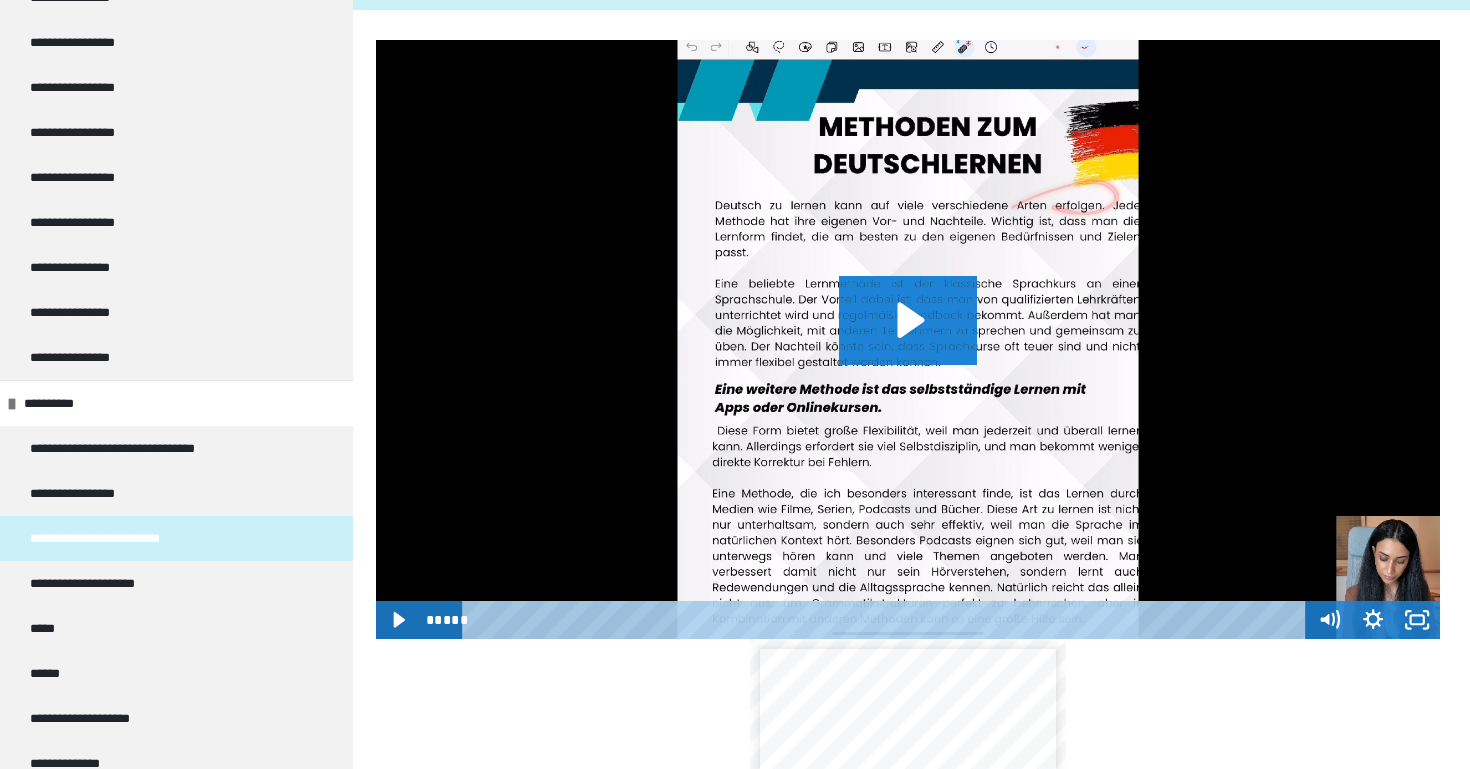 scroll, scrollTop: 815, scrollLeft: 0, axis: vertical 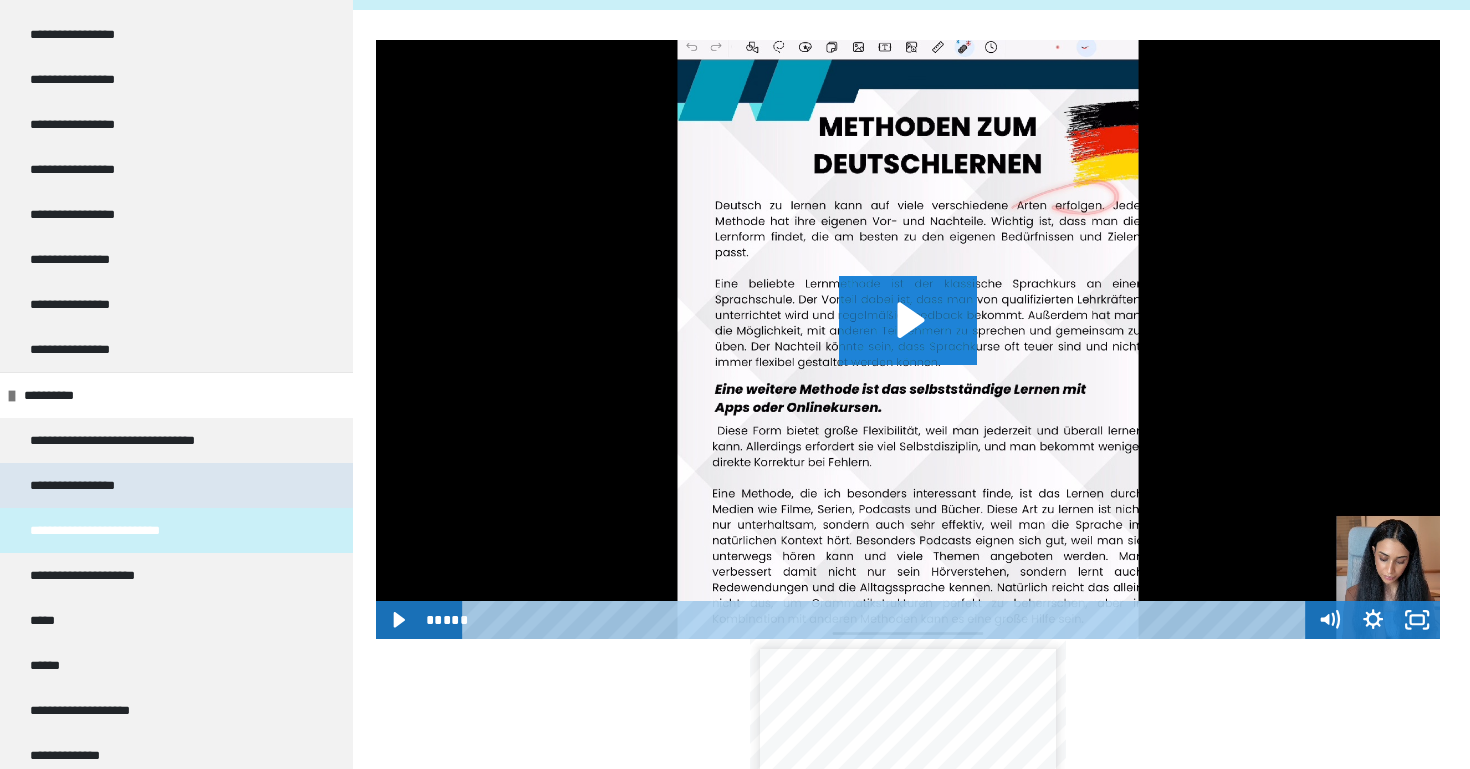 click on "**********" at bounding box center [176, 485] 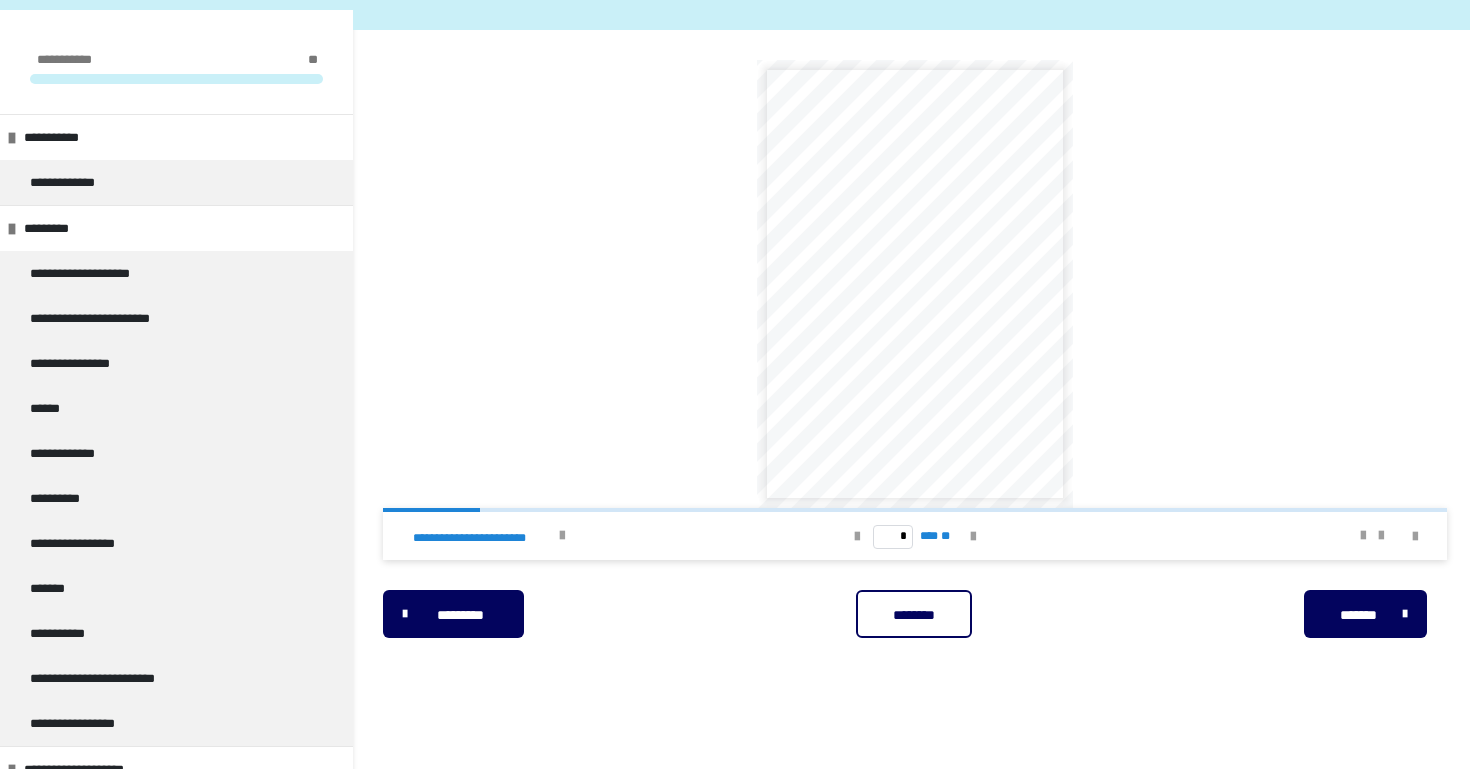 scroll, scrollTop: 252, scrollLeft: 0, axis: vertical 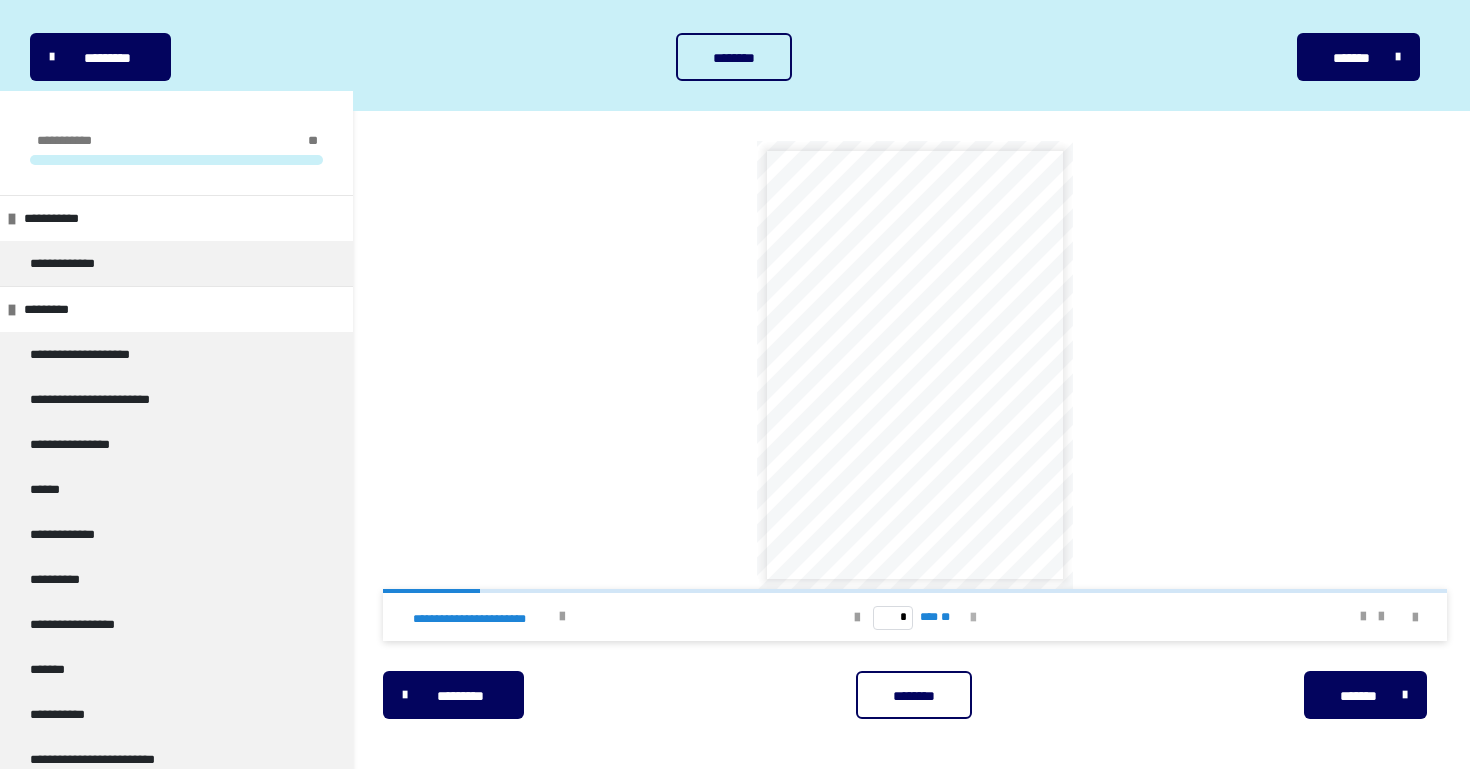 click at bounding box center (973, 618) 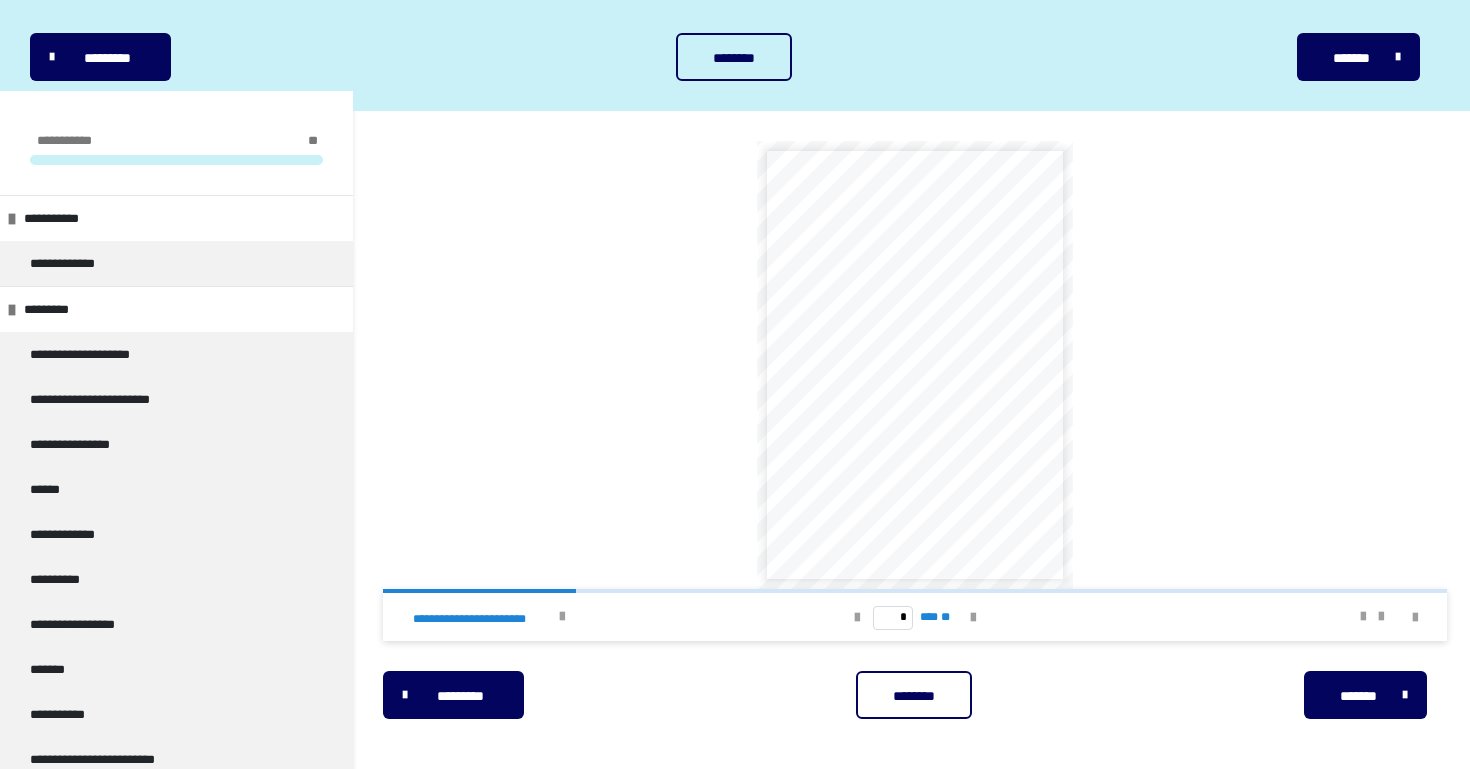 click on "* *** **" at bounding box center [915, 617] 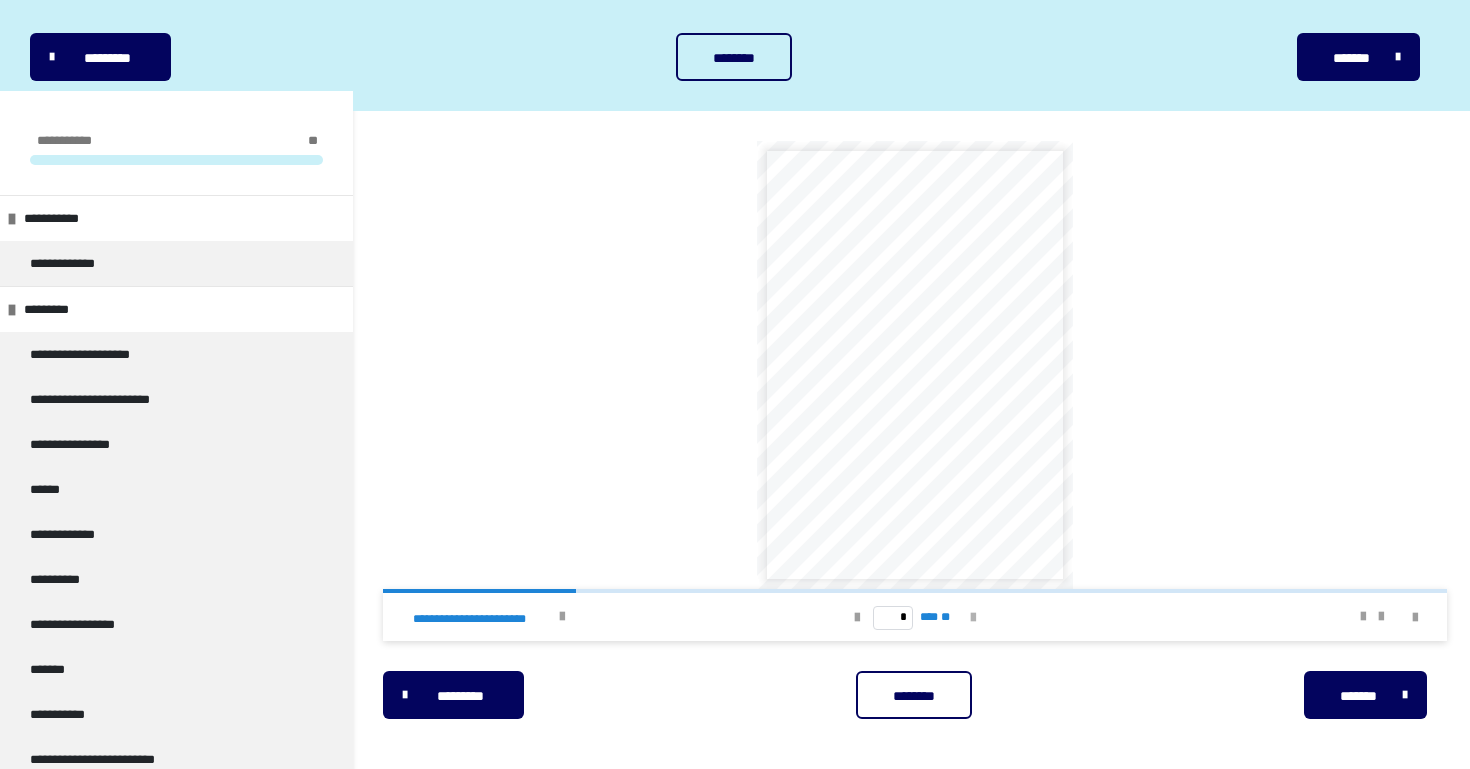 click at bounding box center (973, 618) 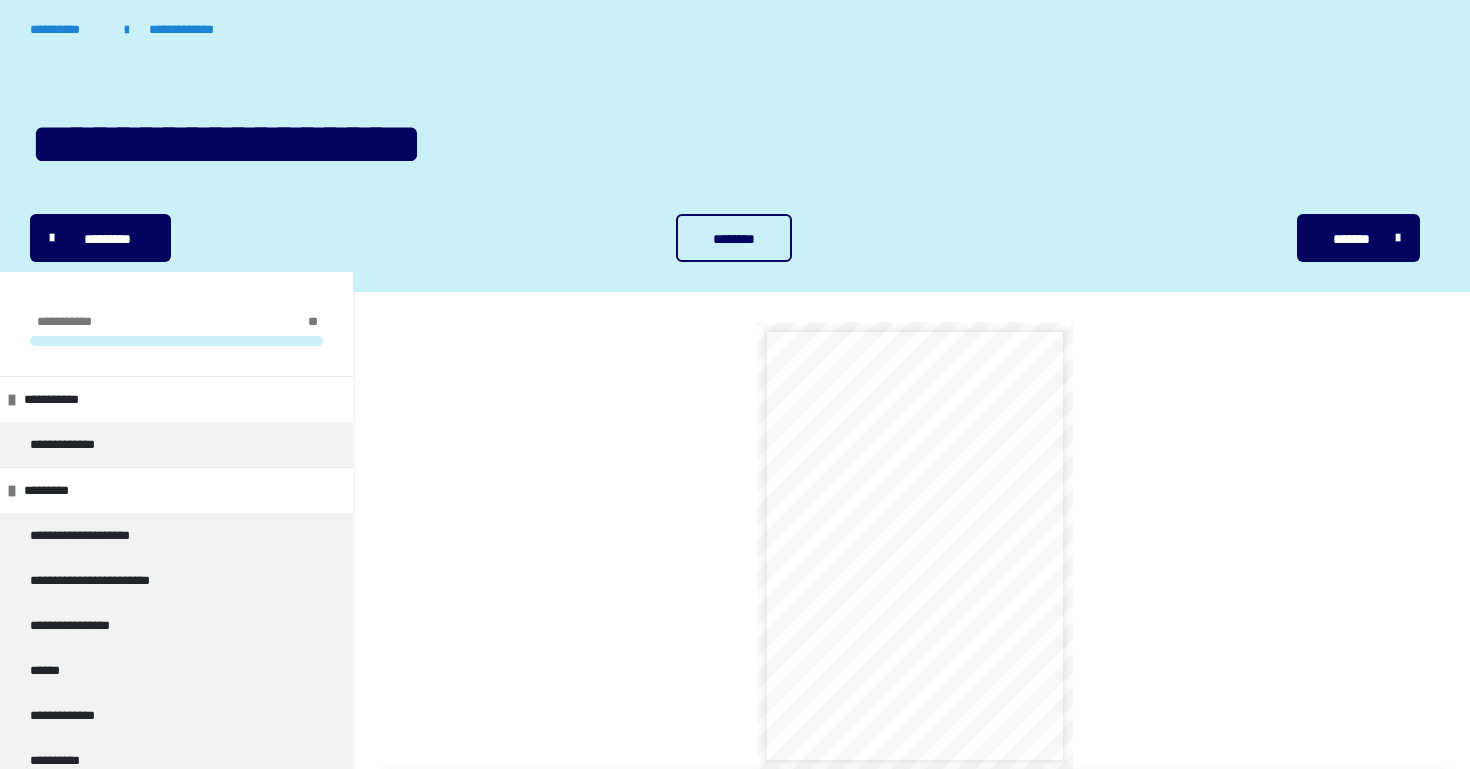 scroll, scrollTop: 0, scrollLeft: 0, axis: both 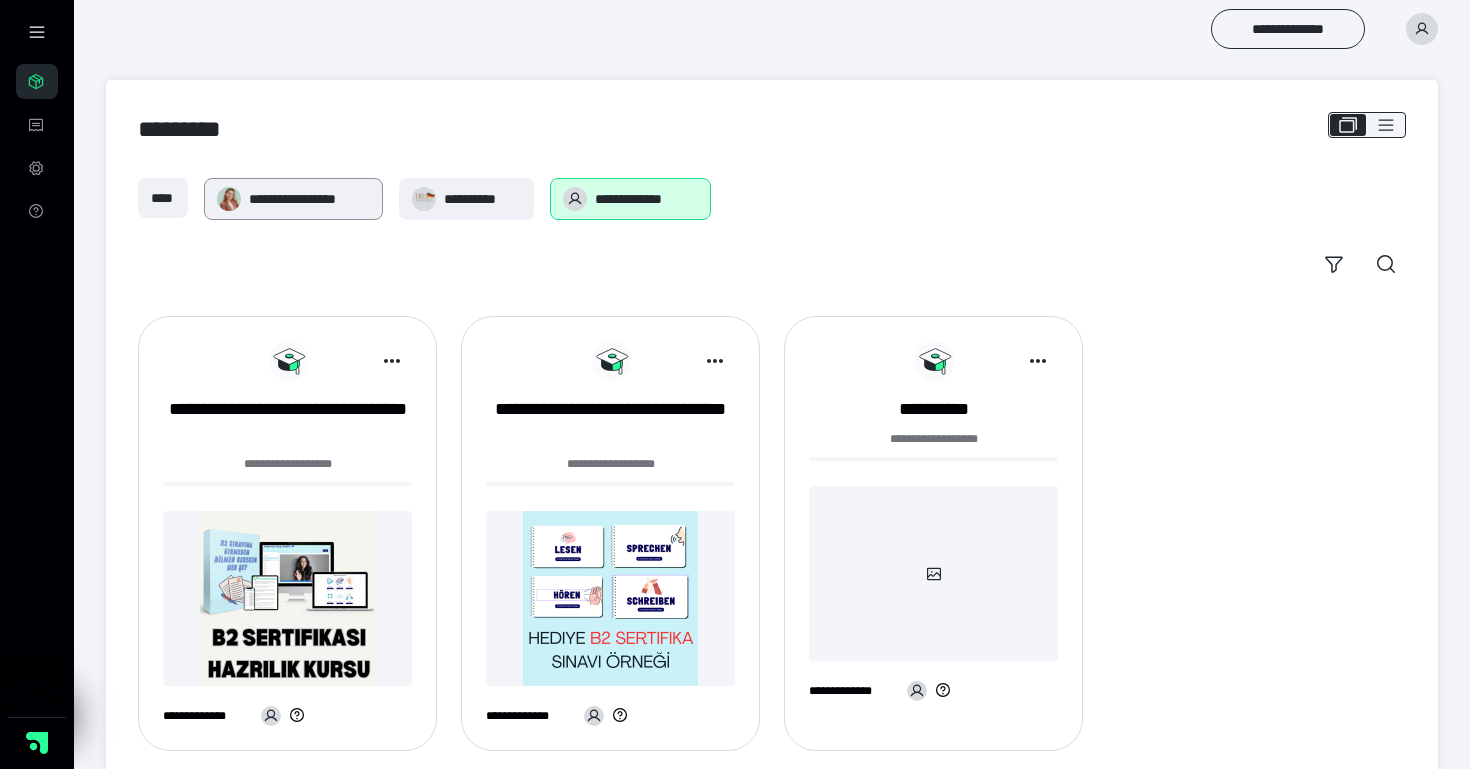 click on "**********" at bounding box center [309, 199] 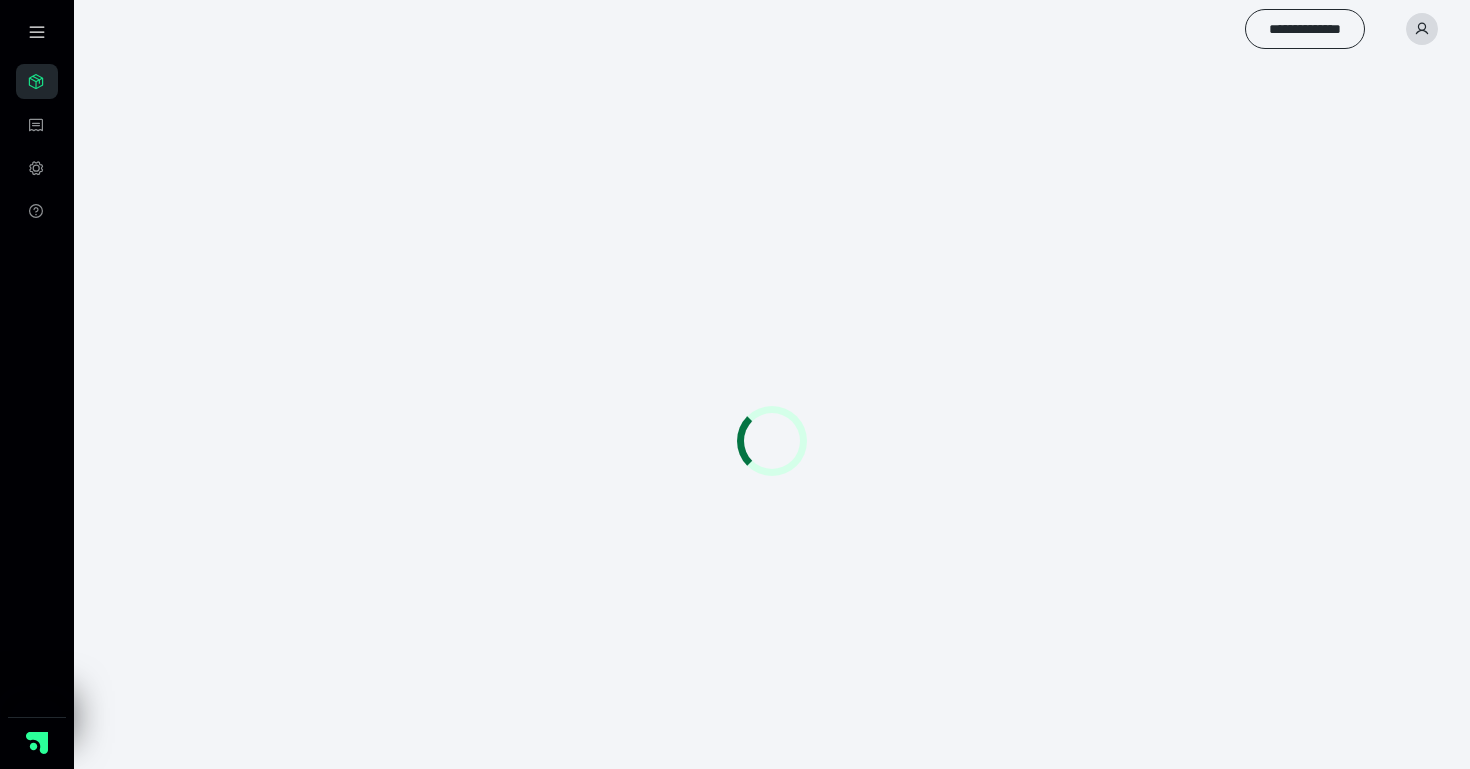 scroll, scrollTop: 0, scrollLeft: 0, axis: both 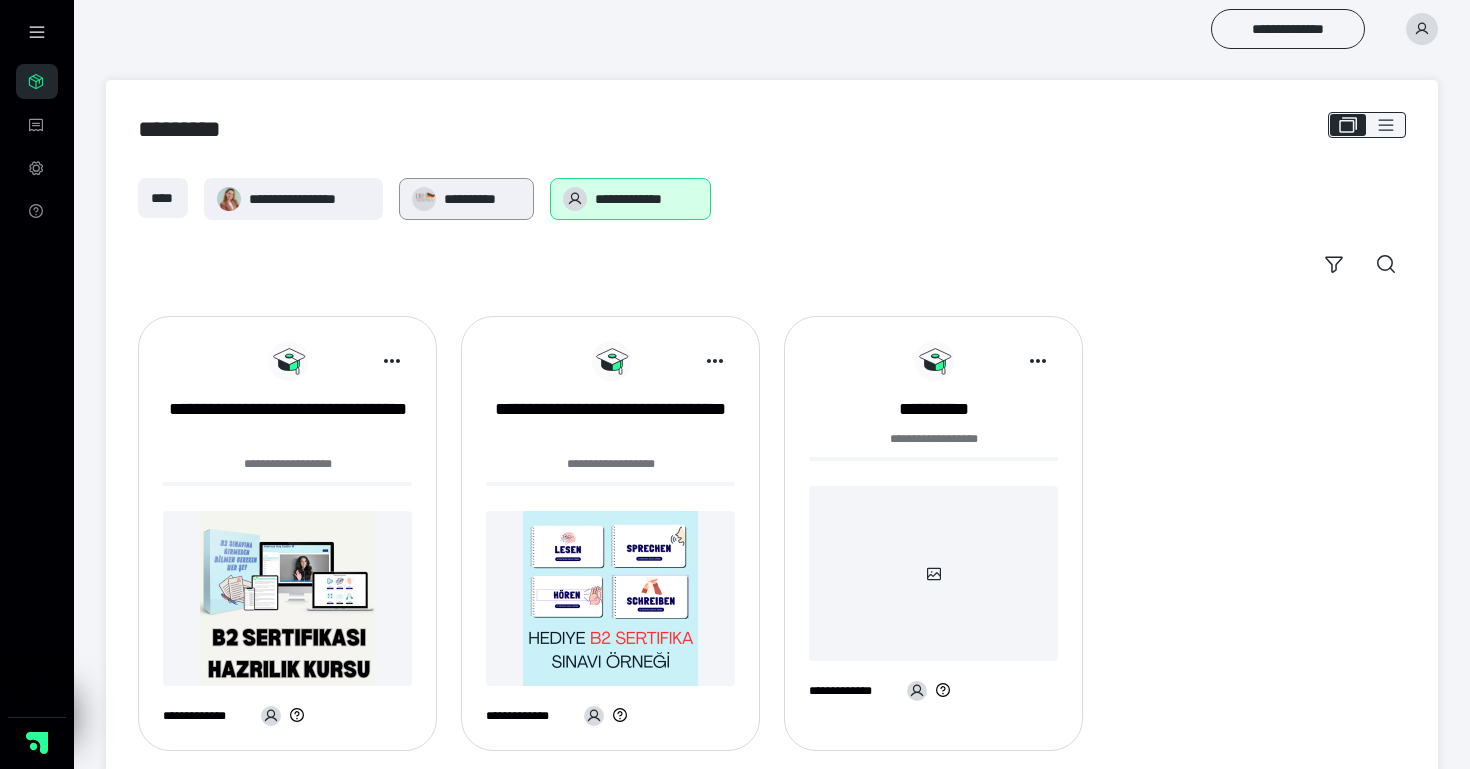 click on "**********" at bounding box center (482, 199) 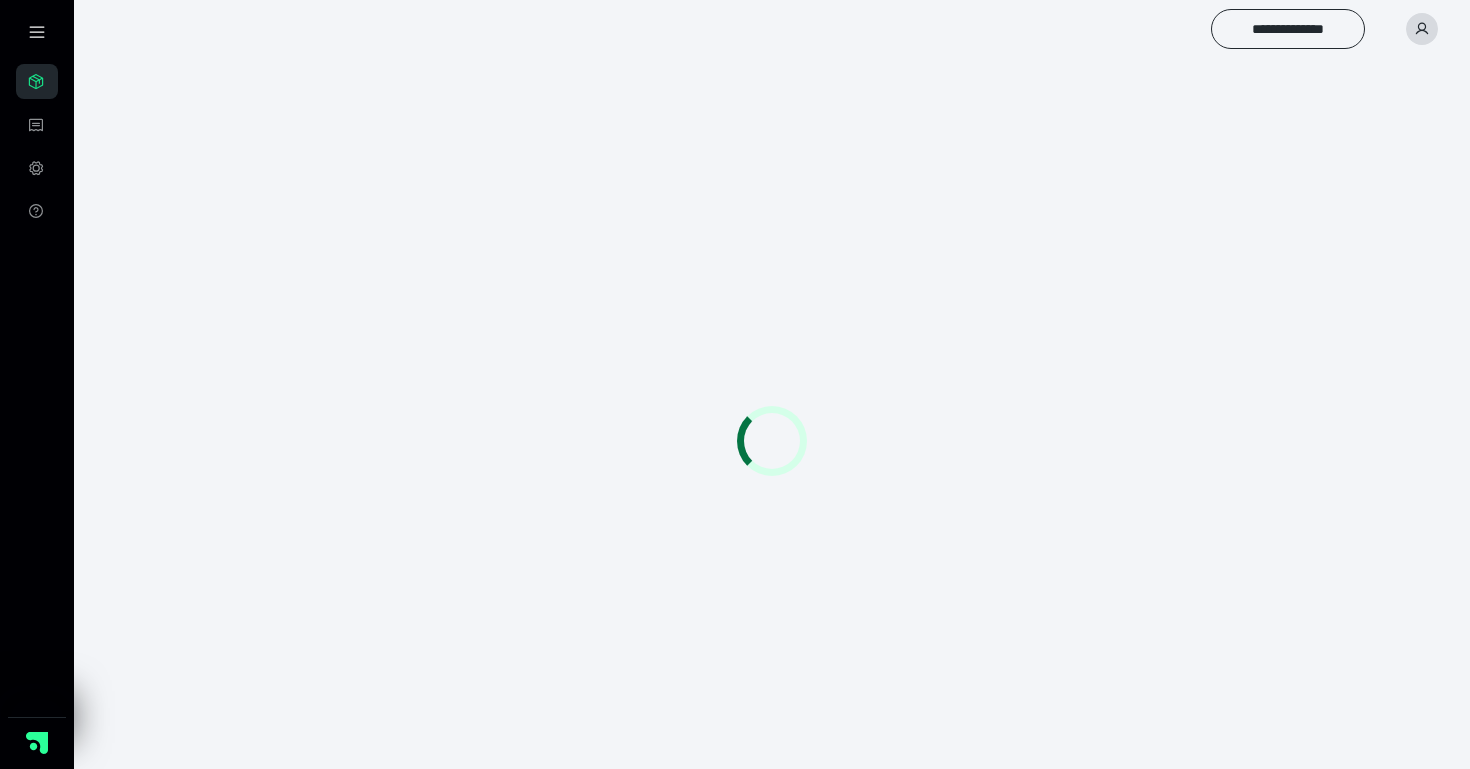 scroll, scrollTop: 0, scrollLeft: 0, axis: both 